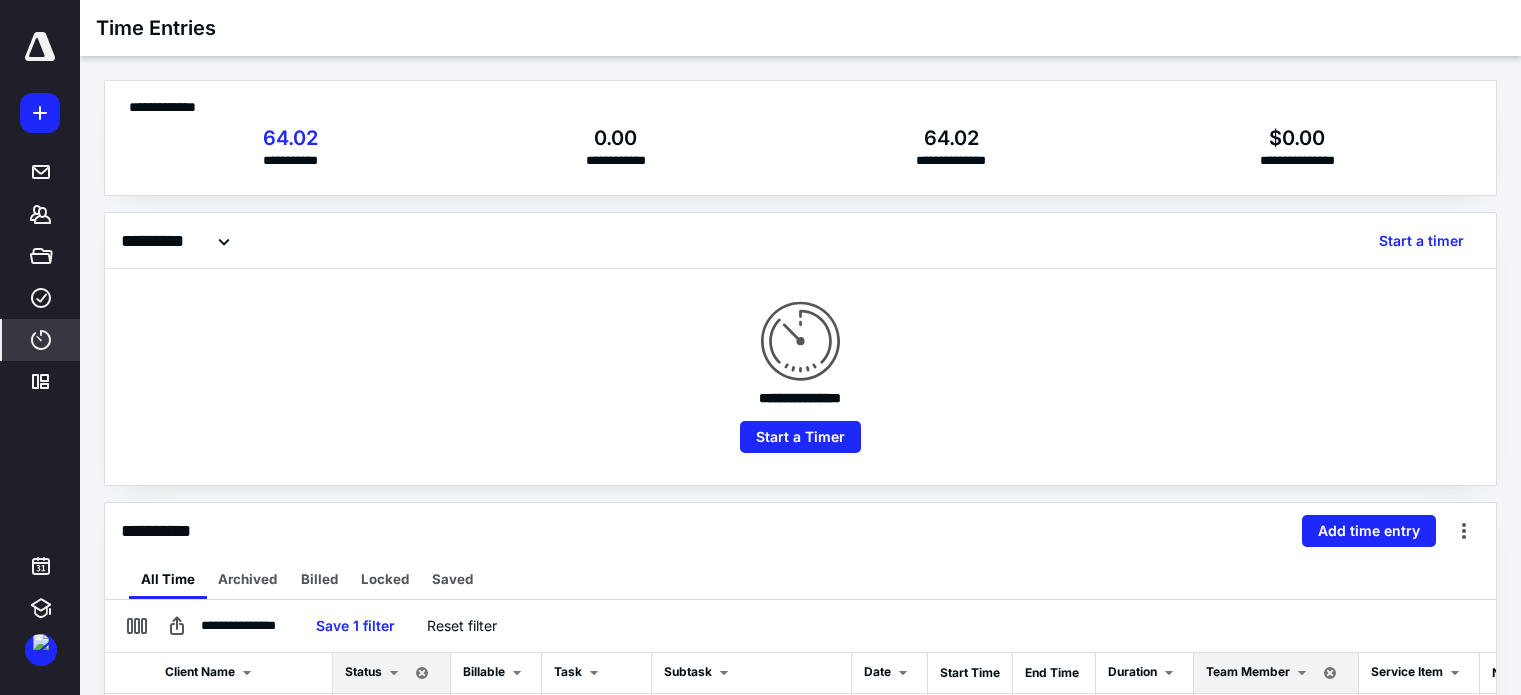 scroll, scrollTop: 400, scrollLeft: 0, axis: vertical 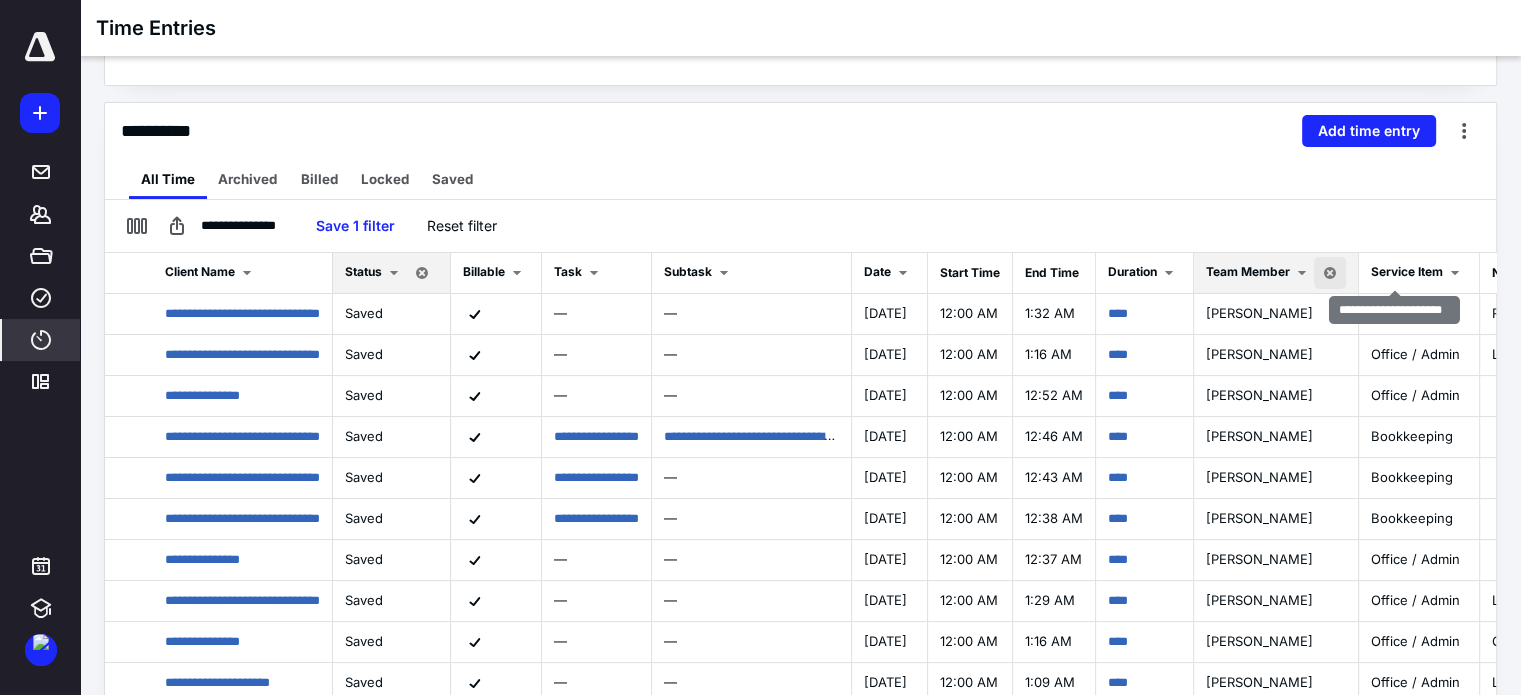 click at bounding box center [1330, 273] 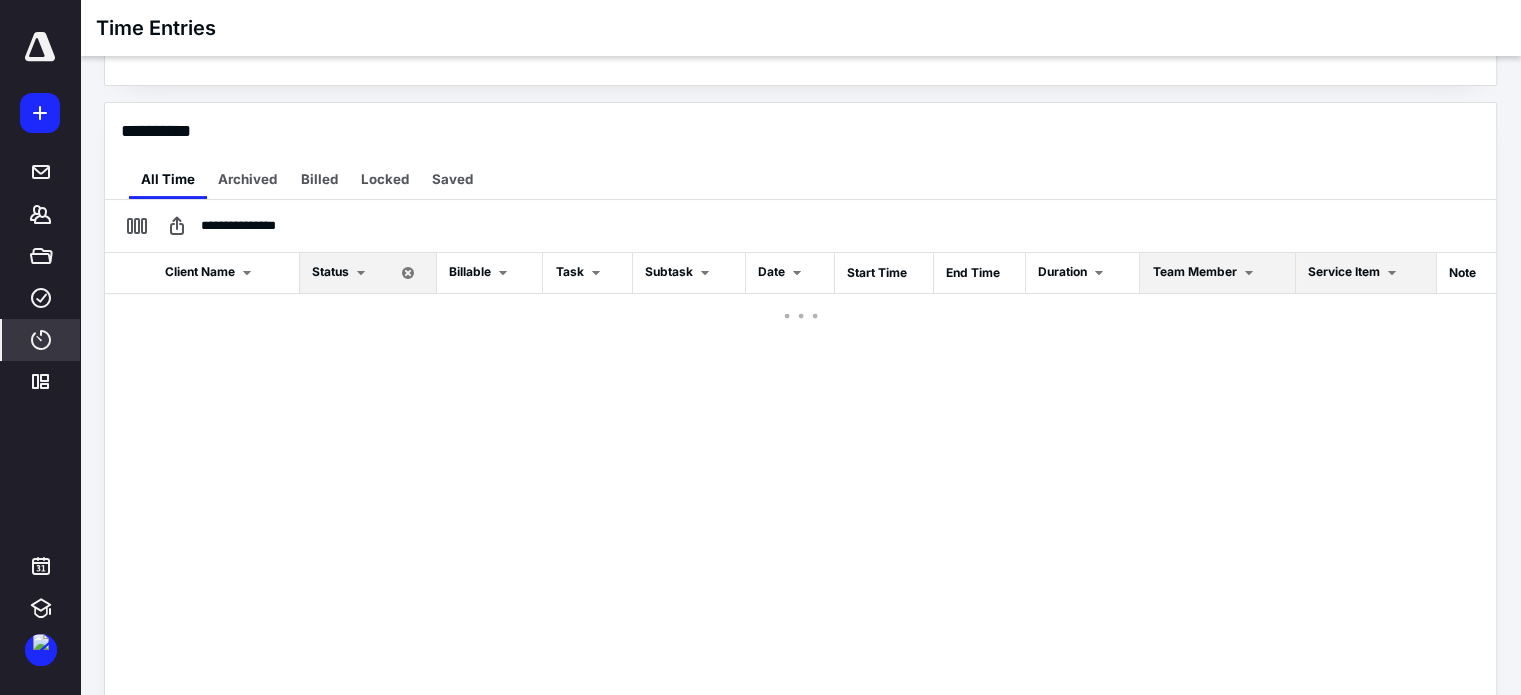 checkbox on "false" 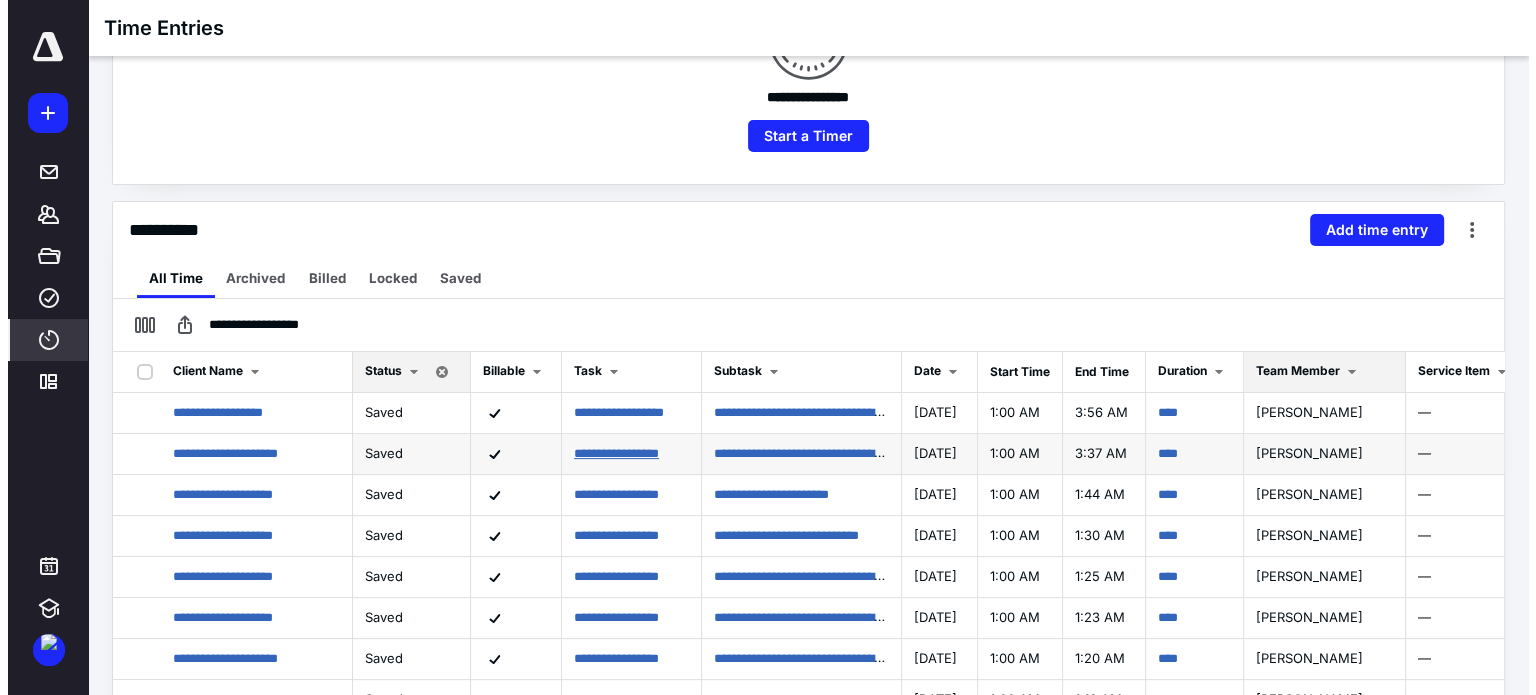 scroll, scrollTop: 300, scrollLeft: 0, axis: vertical 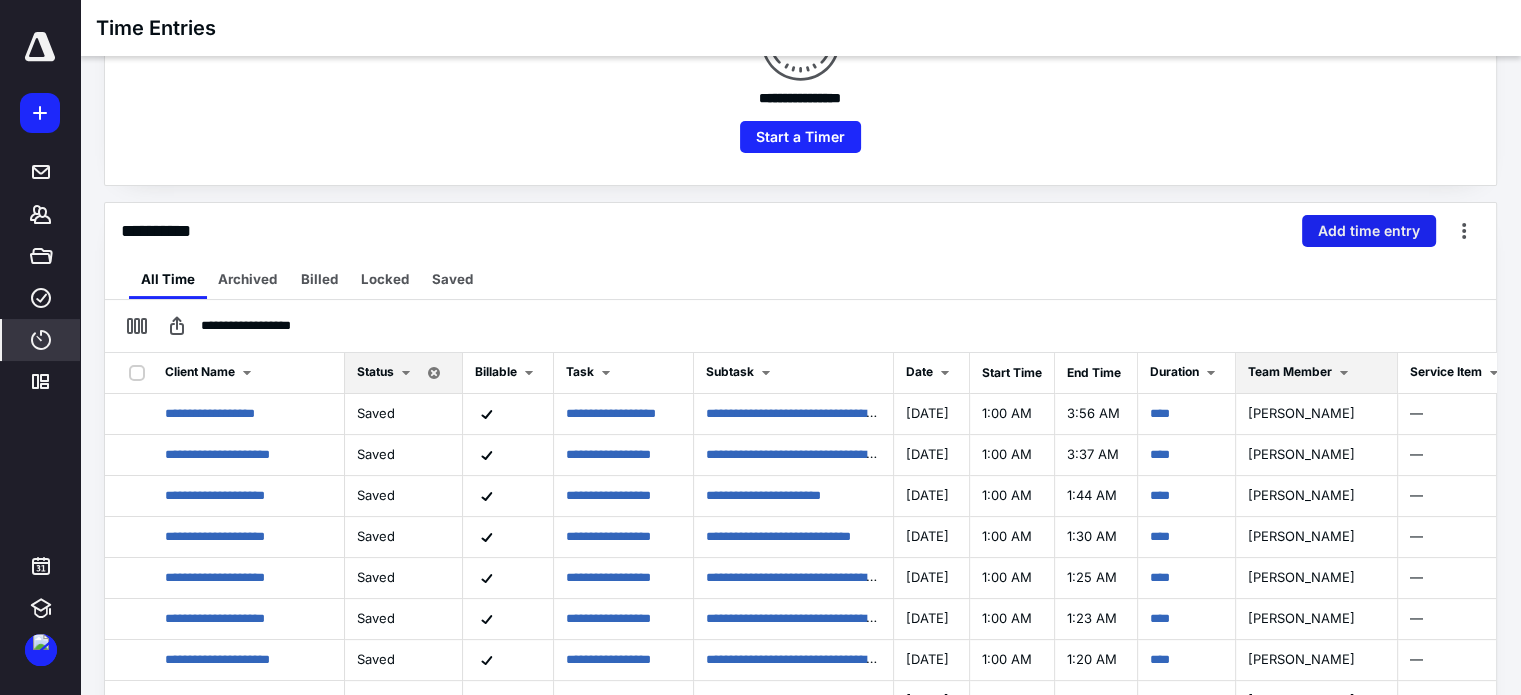 click on "Add time entry" at bounding box center [1369, 231] 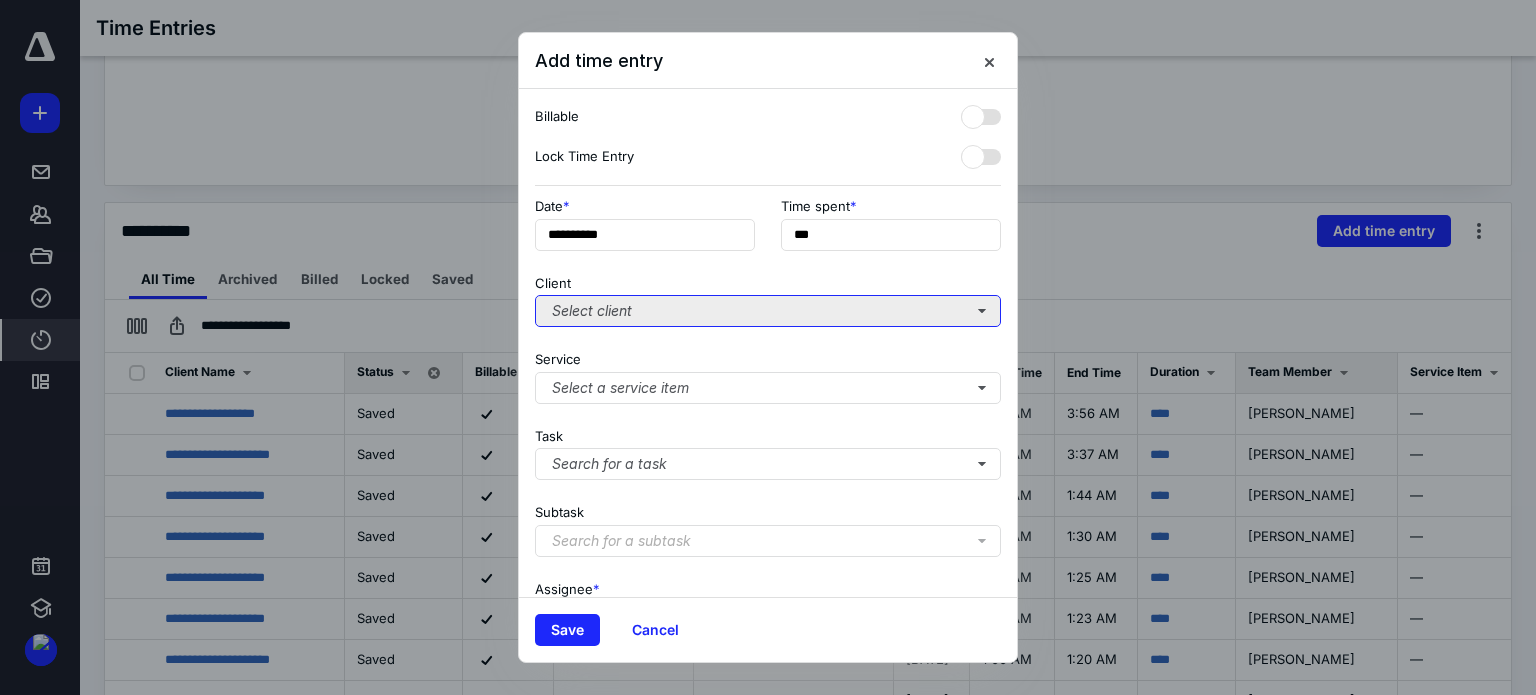 click on "Select client" at bounding box center (768, 311) 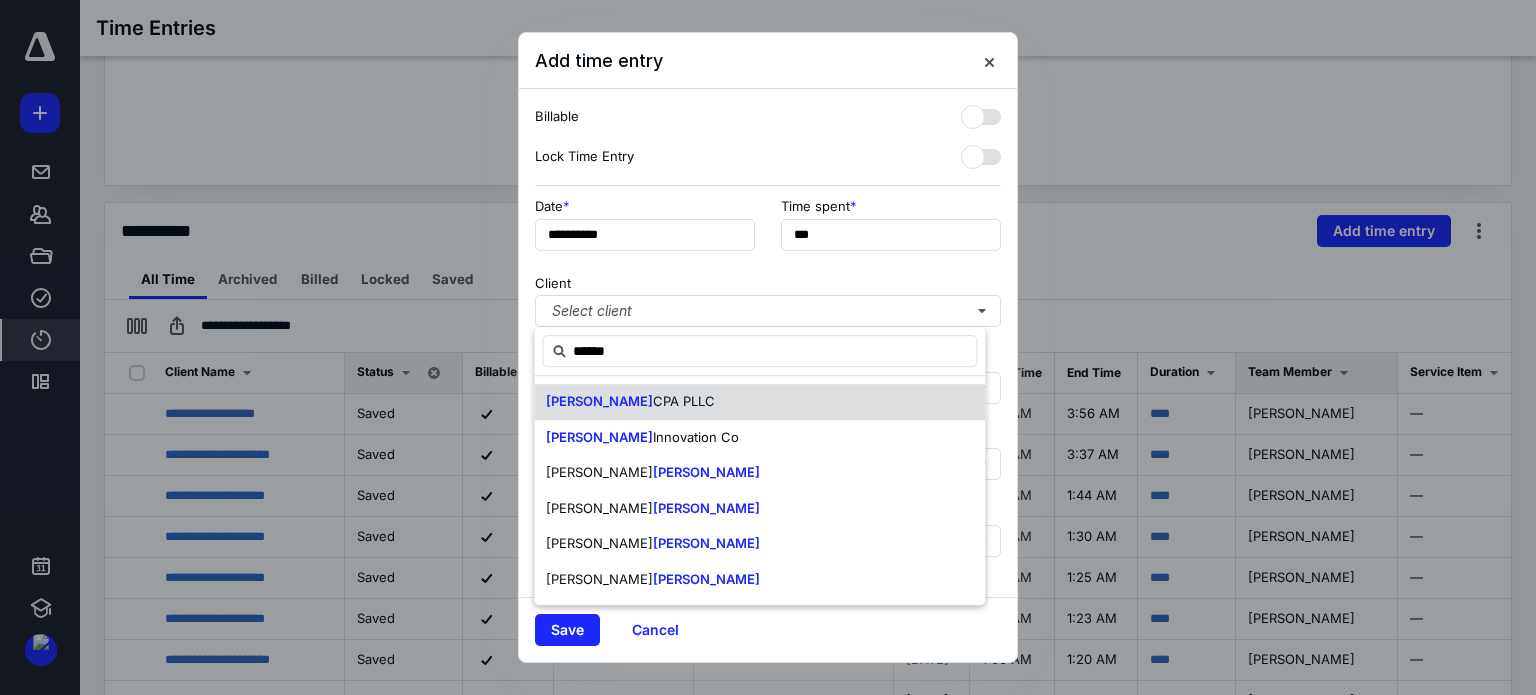 click on "CPA PLLC" at bounding box center [684, 401] 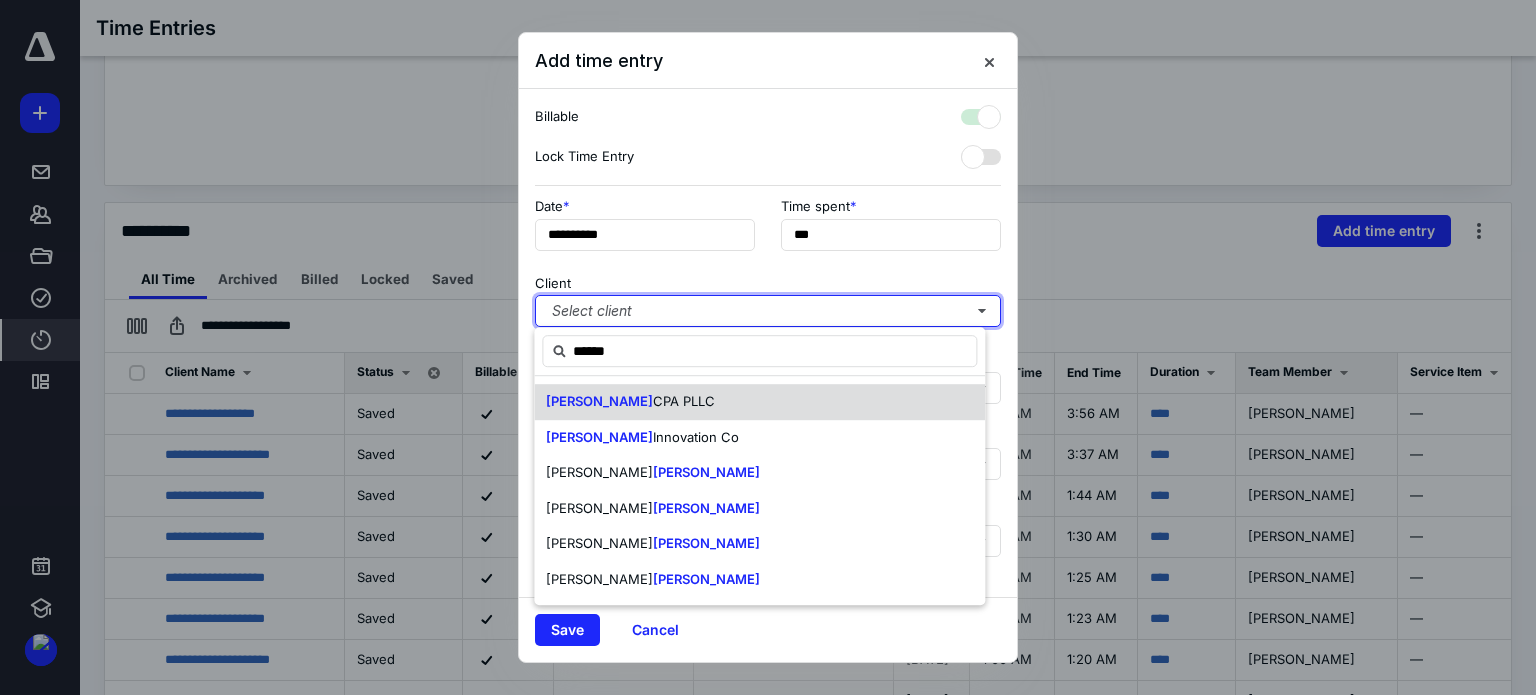 checkbox on "true" 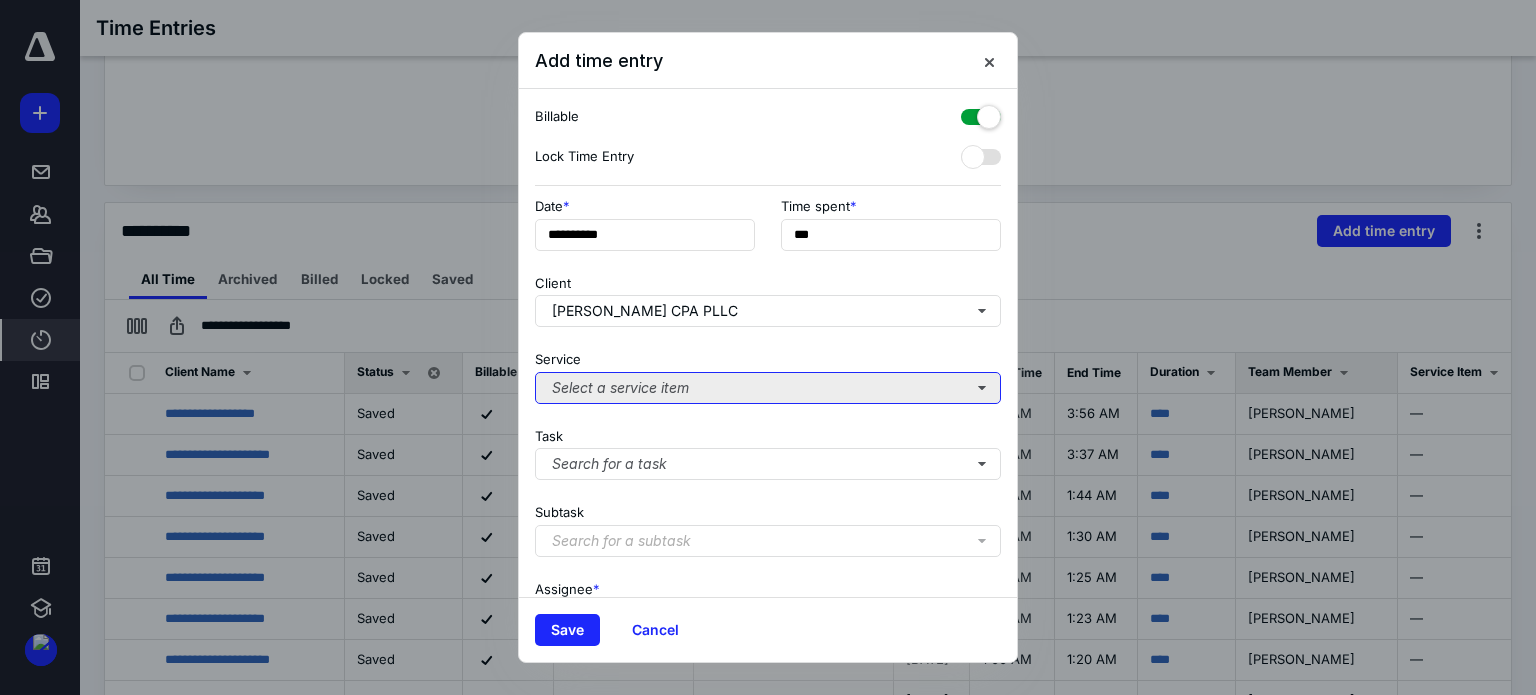 click on "Select a service item" at bounding box center (768, 388) 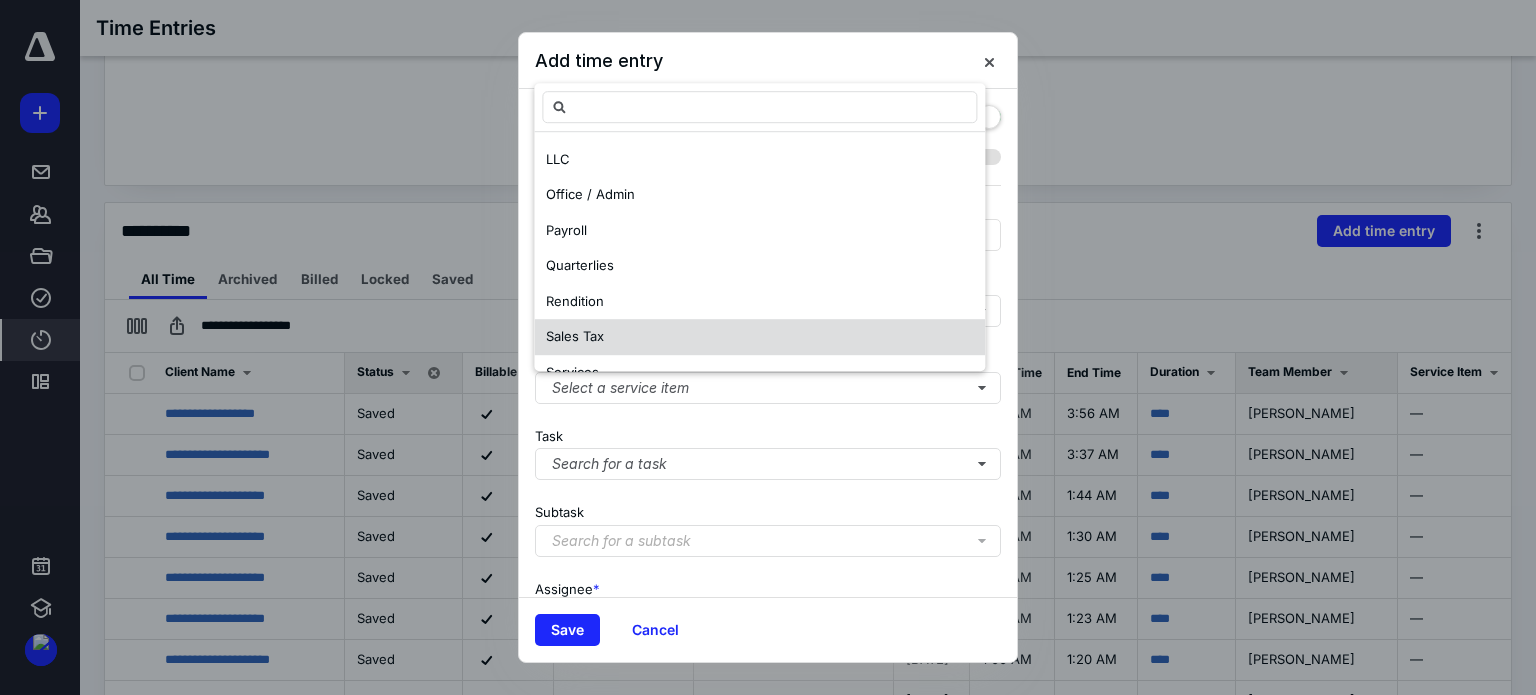 scroll, scrollTop: 706, scrollLeft: 0, axis: vertical 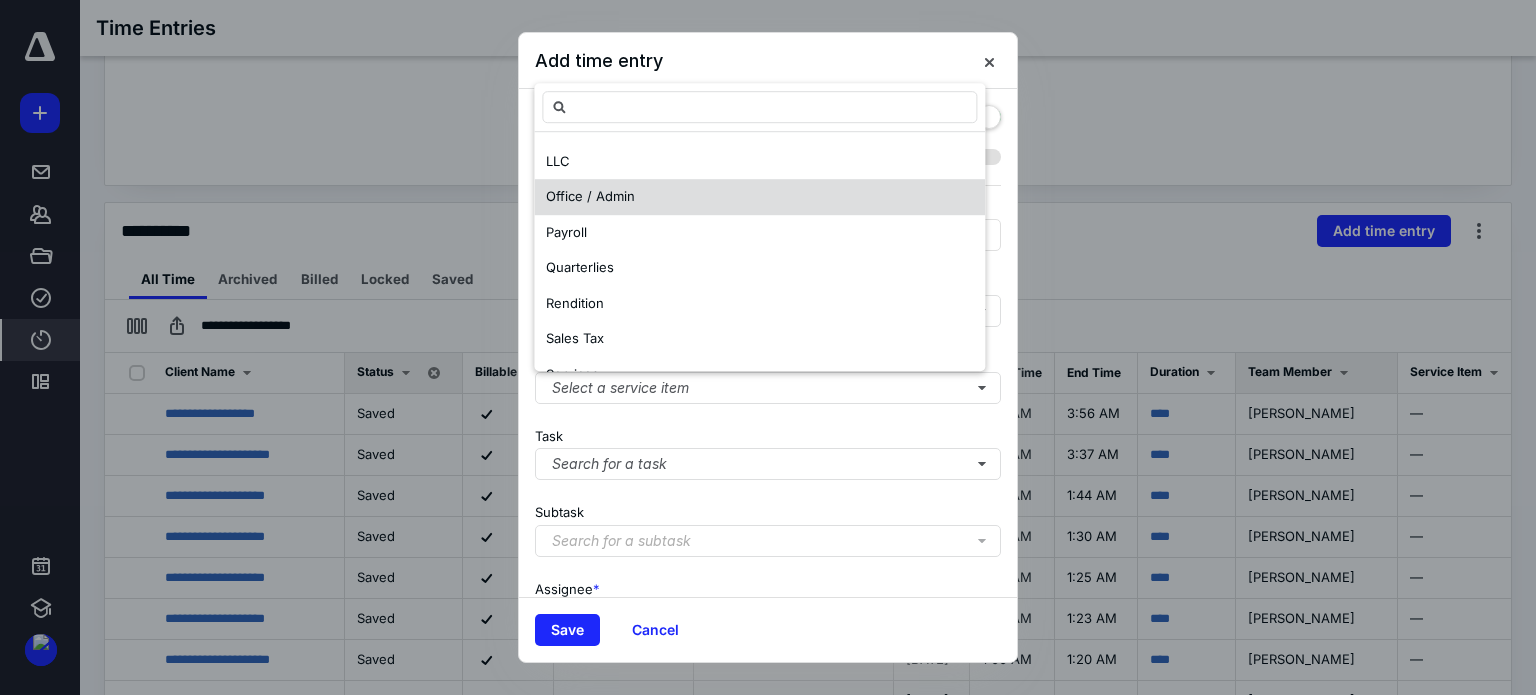 click on "Office / Admin" at bounding box center (759, 198) 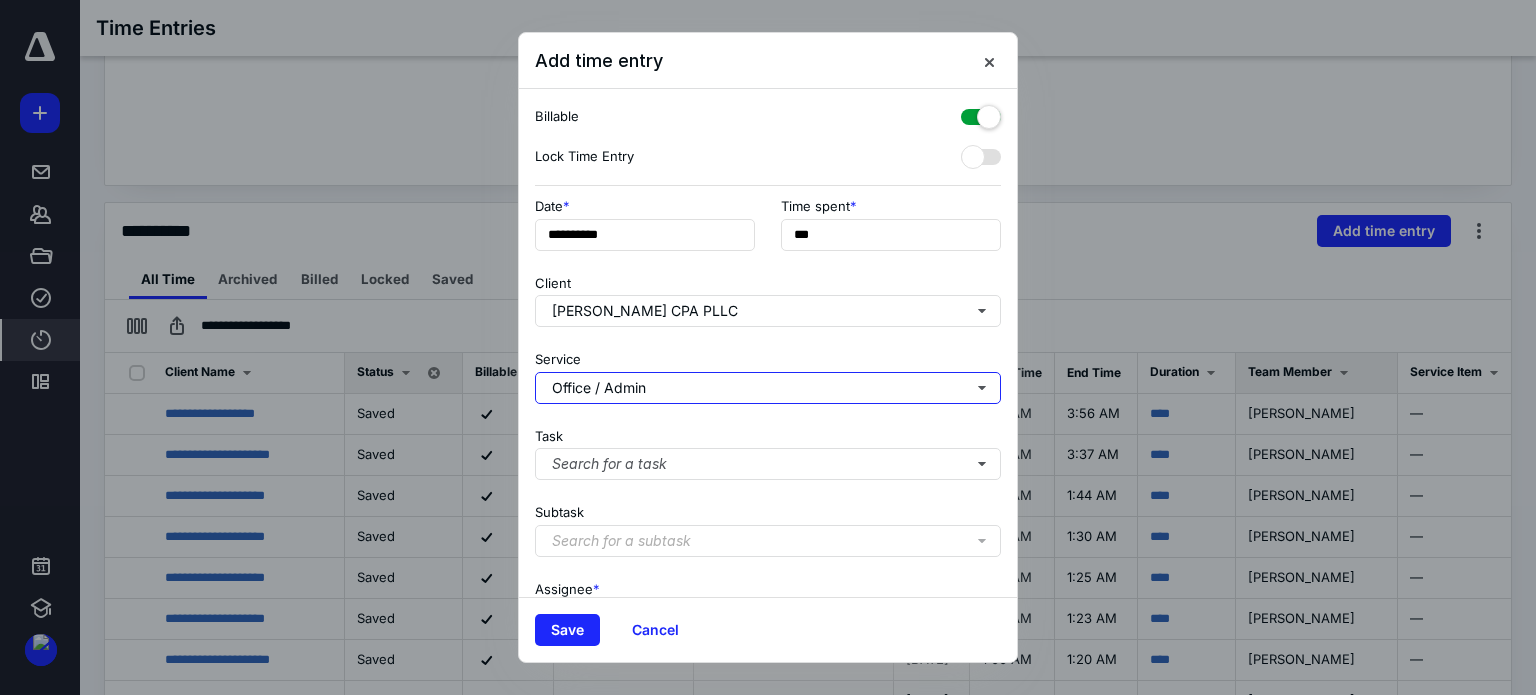 scroll, scrollTop: 0, scrollLeft: 0, axis: both 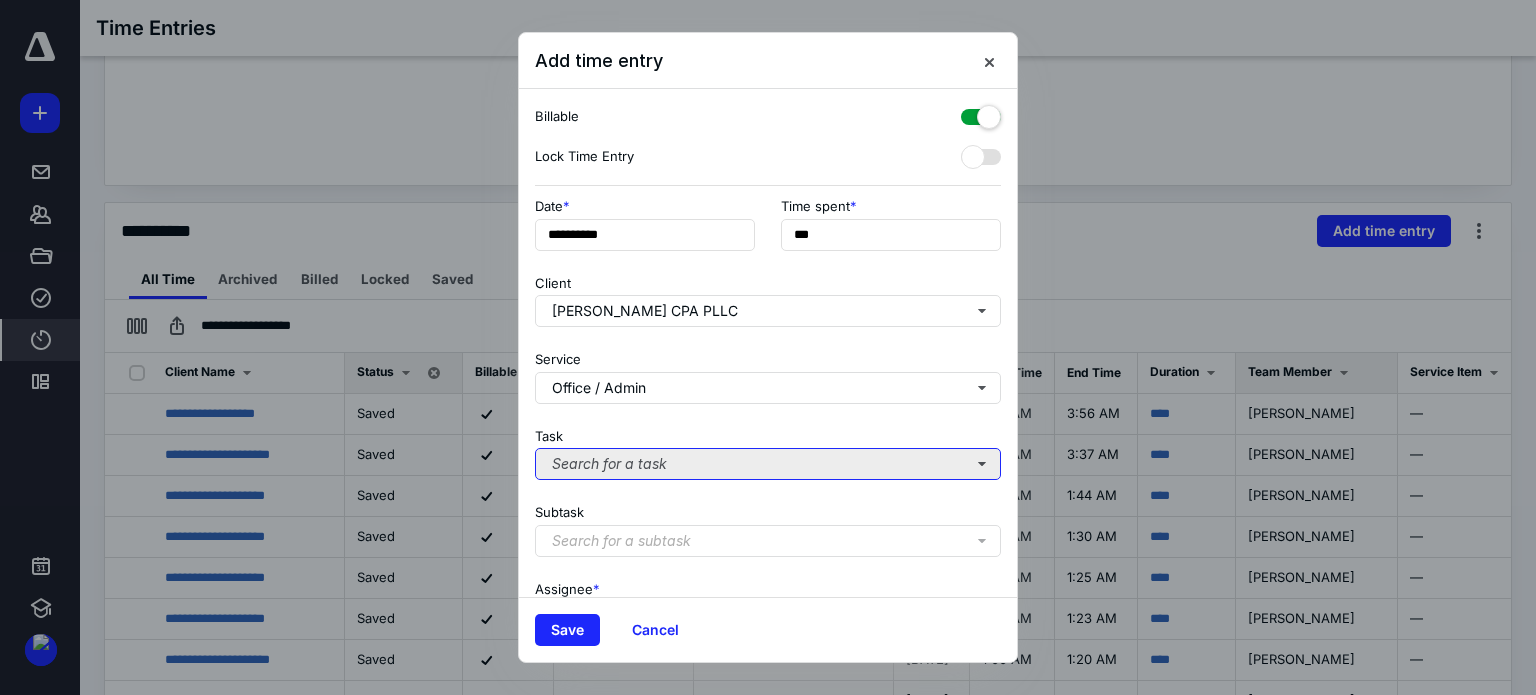 click on "Search for a task" at bounding box center (768, 464) 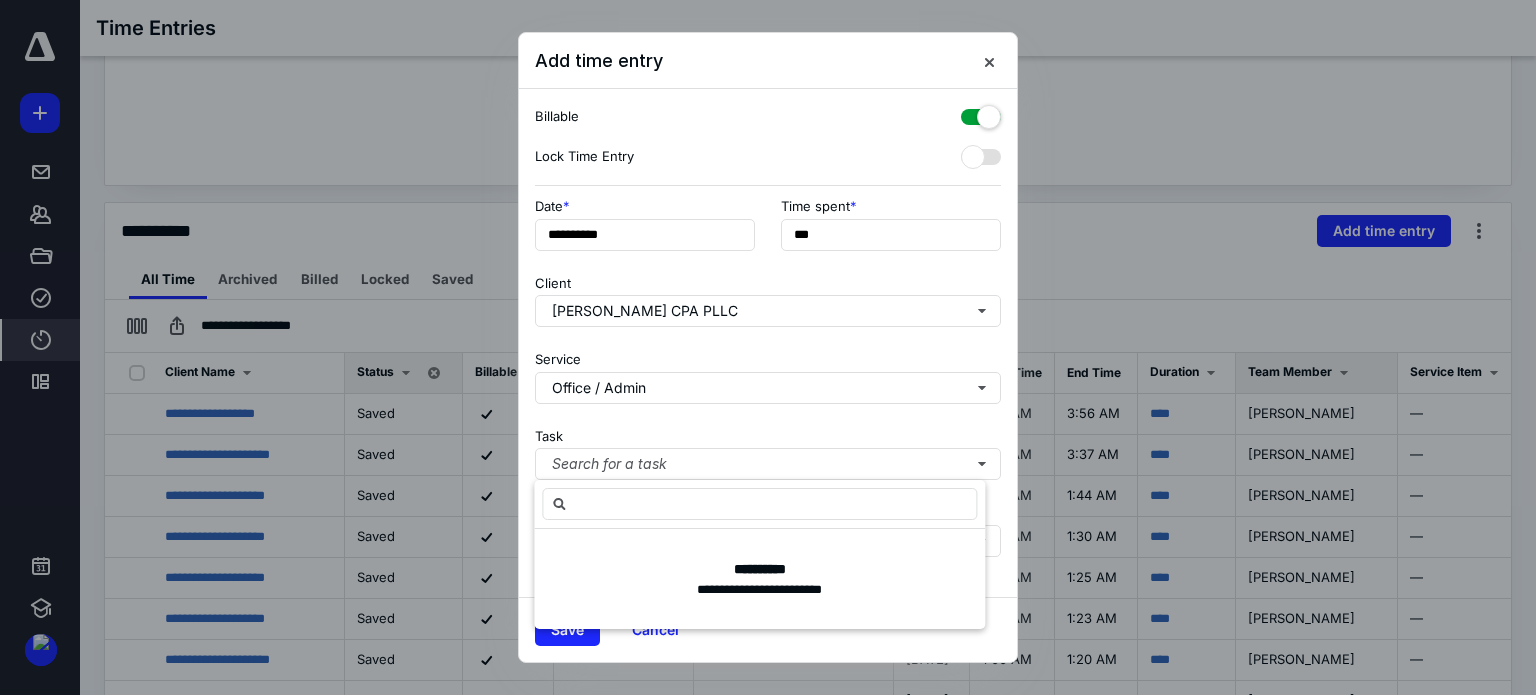 click on "Task Search for a task" at bounding box center [768, 450] 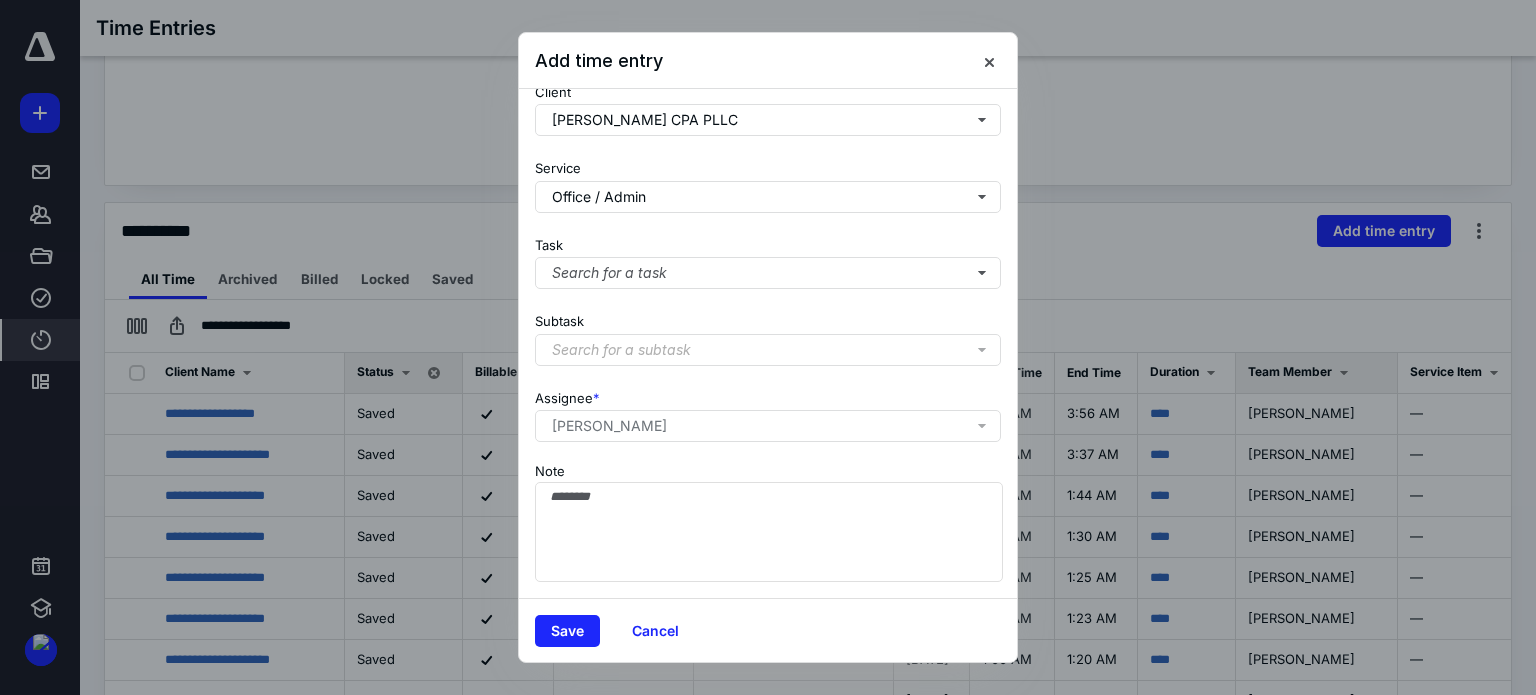 scroll, scrollTop: 205, scrollLeft: 0, axis: vertical 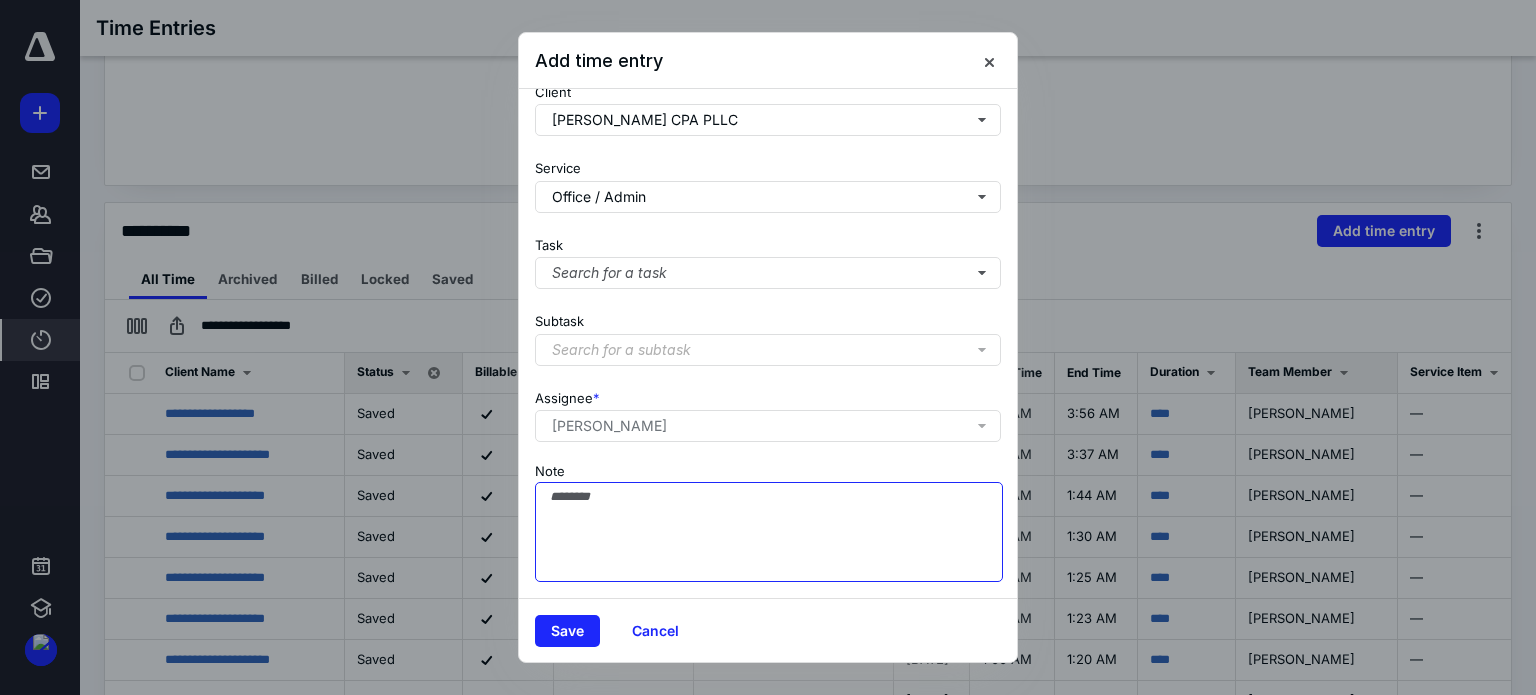 click on "Note" at bounding box center [769, 532] 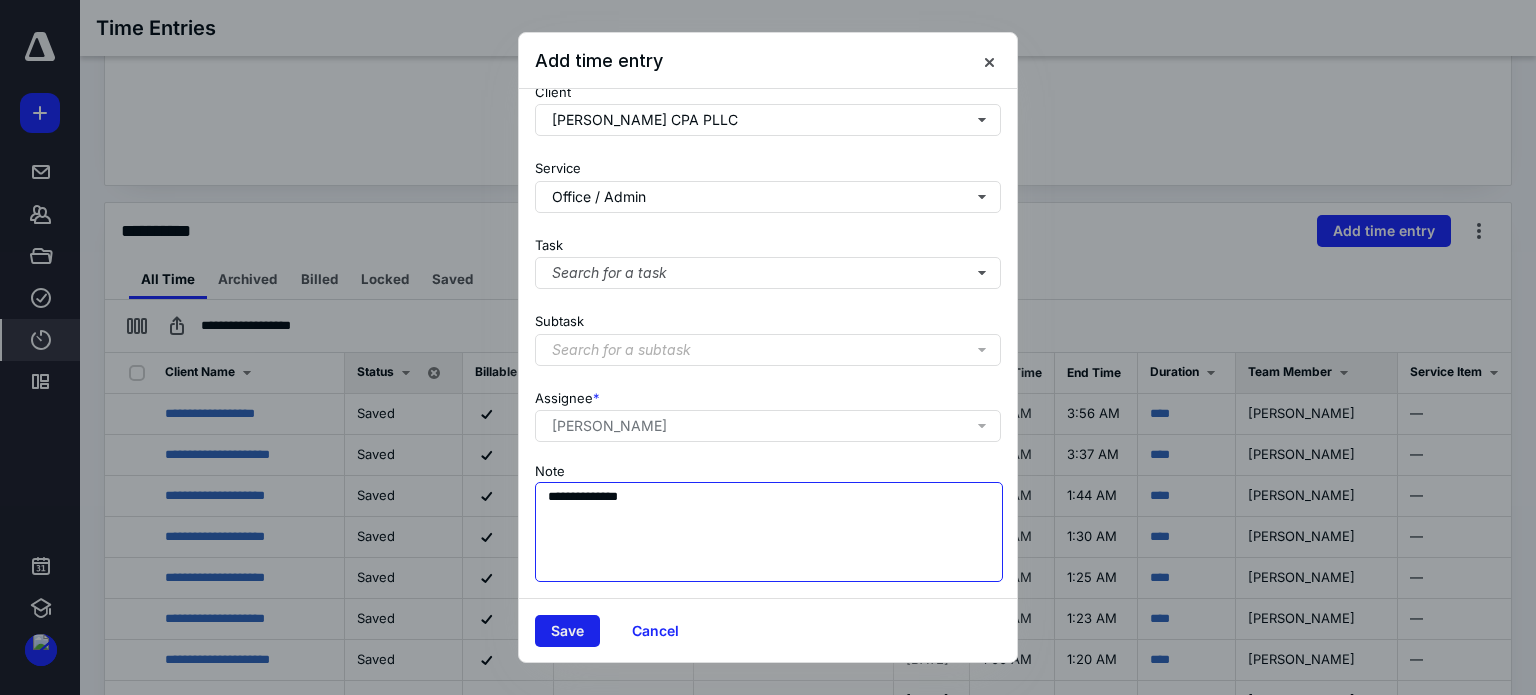 type on "**********" 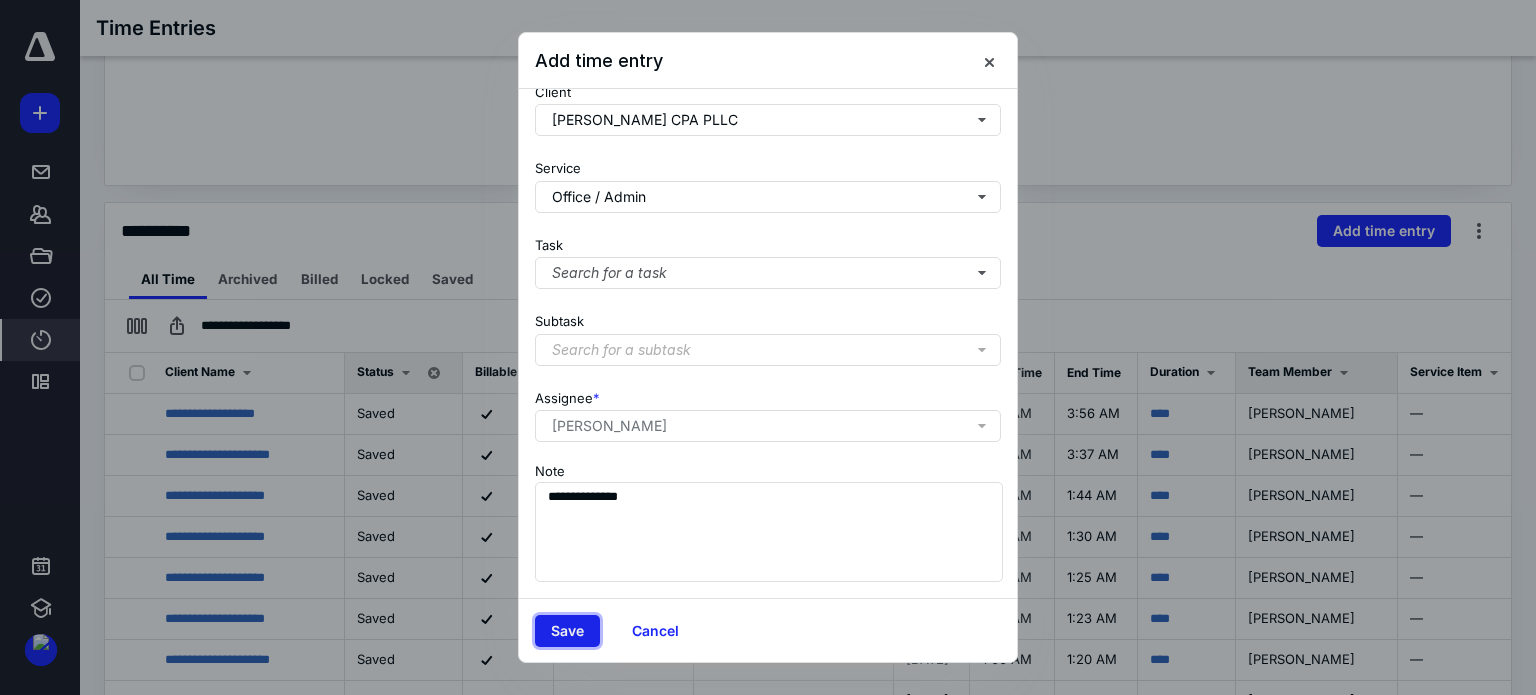 click on "Save" at bounding box center [567, 631] 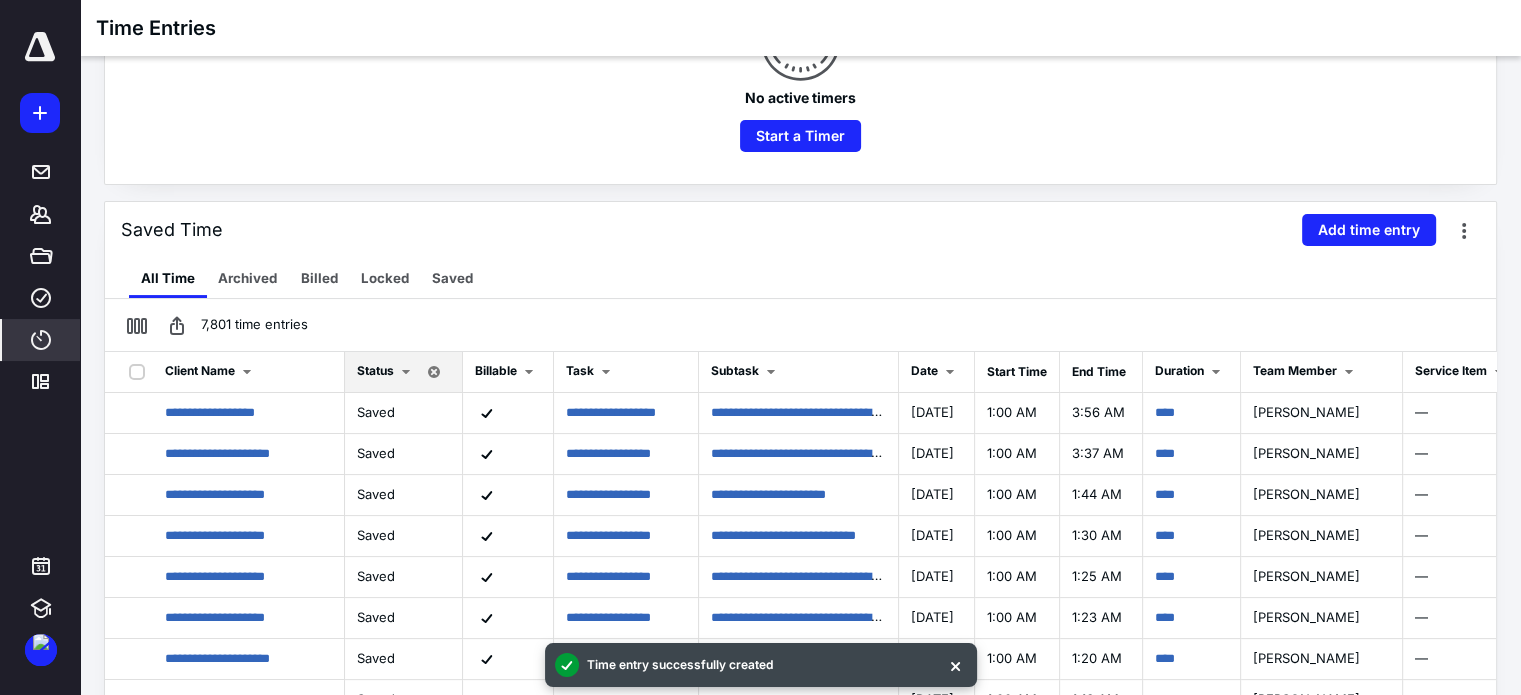 click on "Saved Time Add time entry" at bounding box center [800, 230] 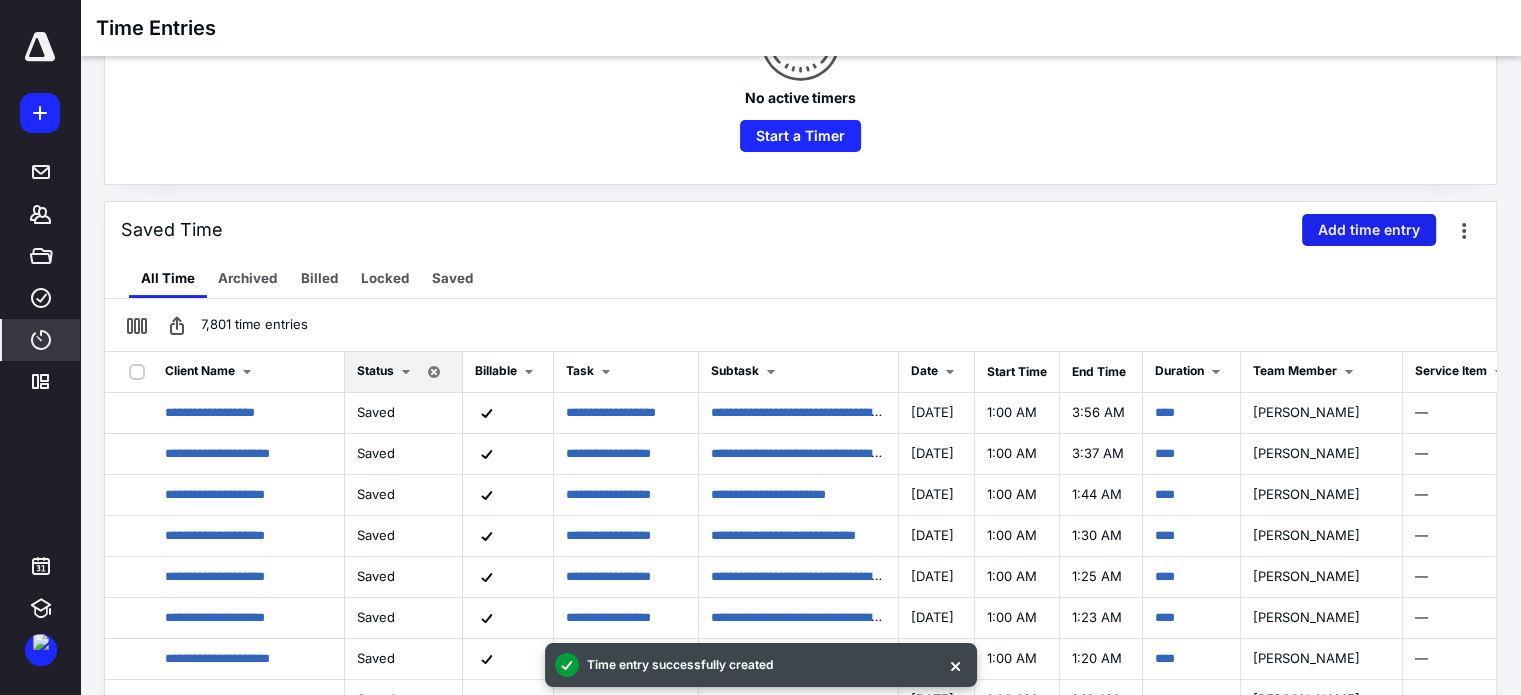 click on "Add time entry" at bounding box center [1369, 230] 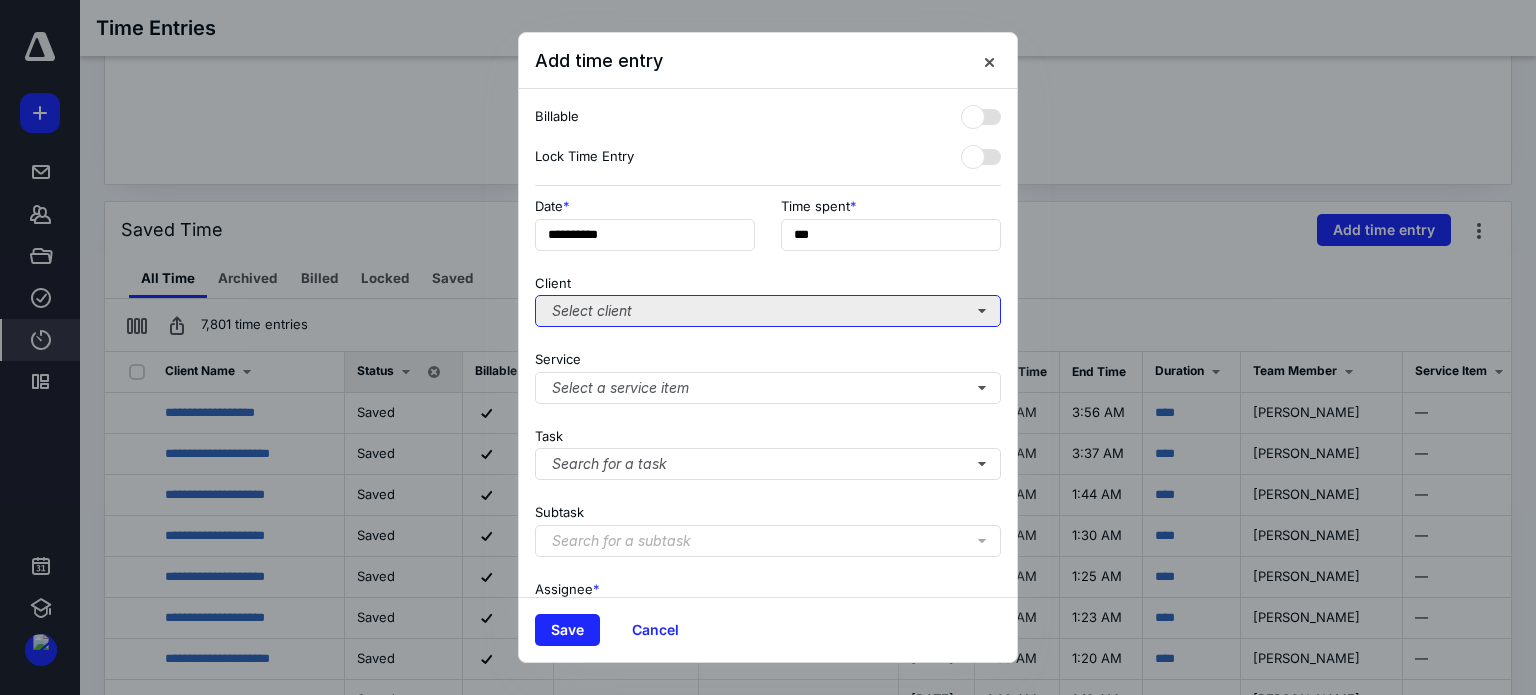 click on "Select client" at bounding box center (768, 311) 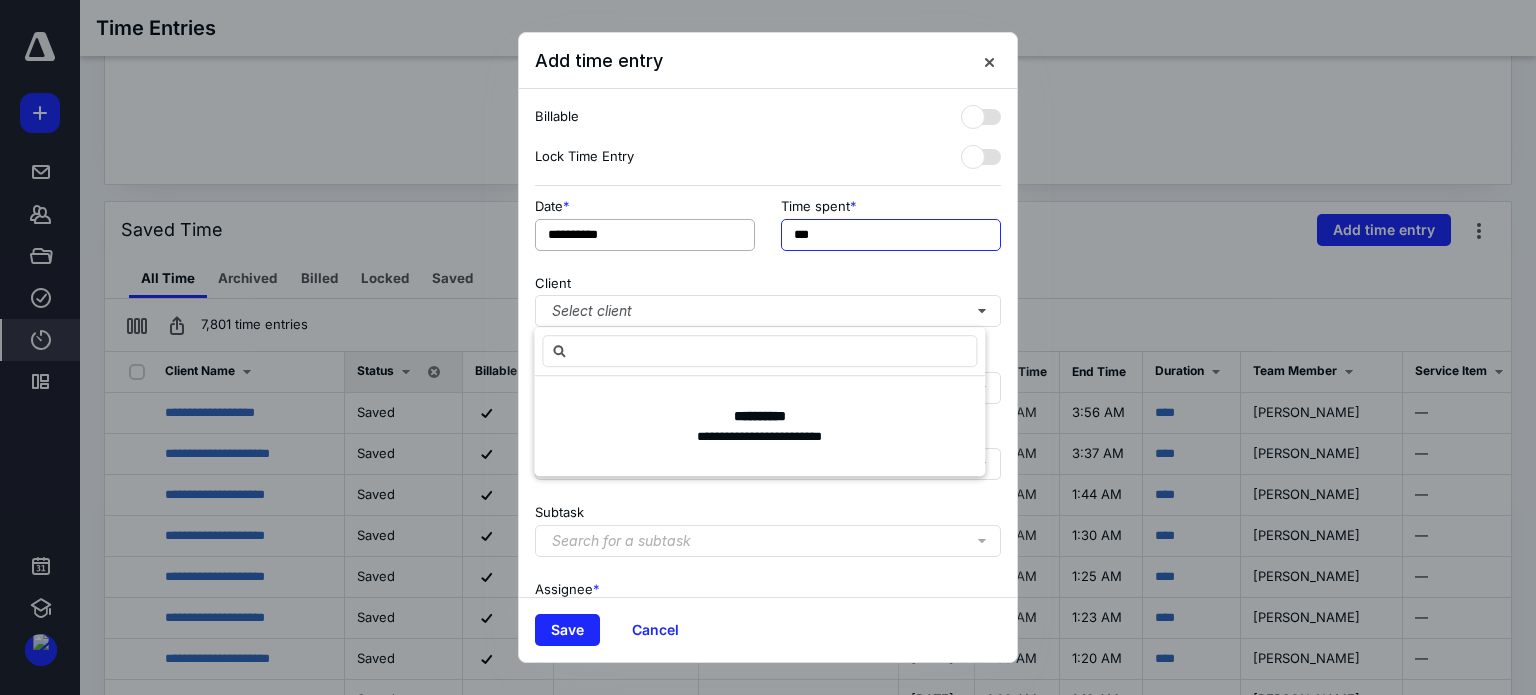 drag, startPoint x: 840, startPoint y: 239, endPoint x: 675, endPoint y: 246, distance: 165.14842 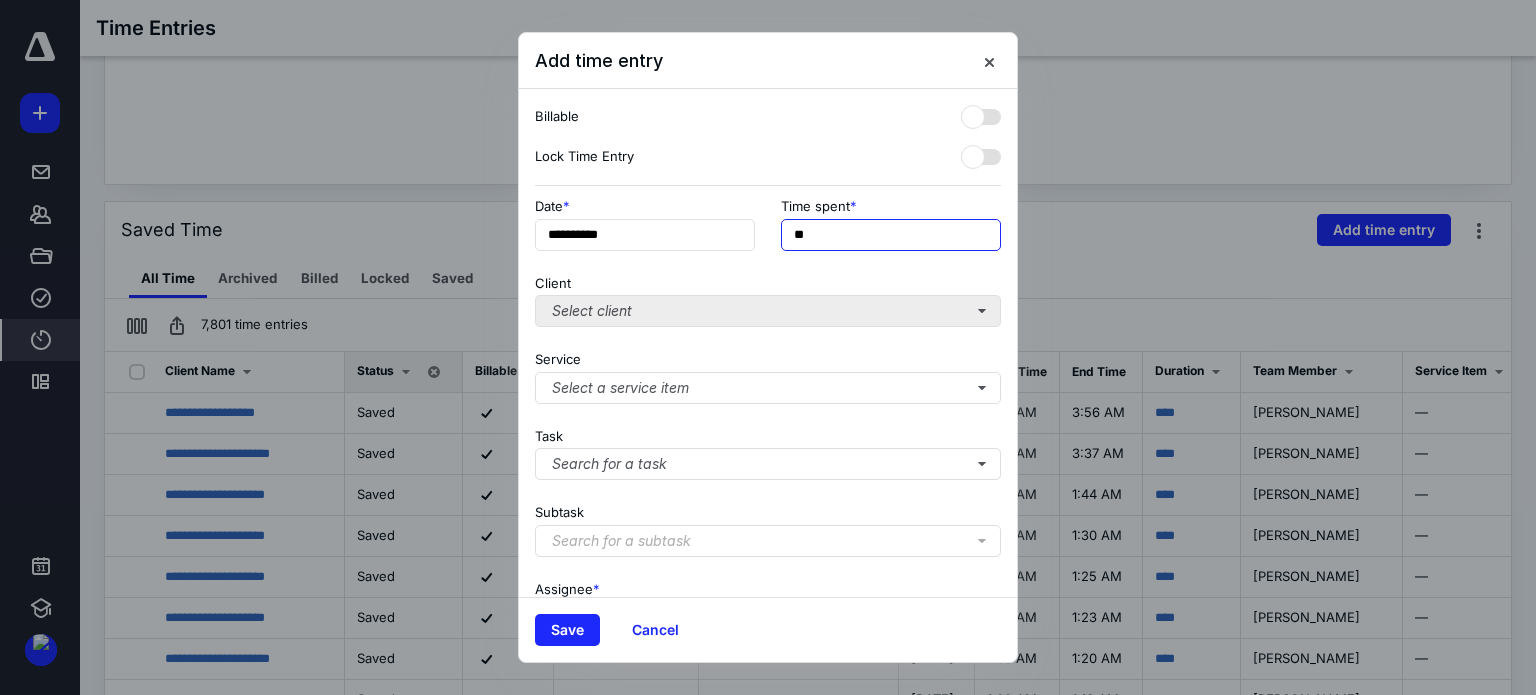 type on "**" 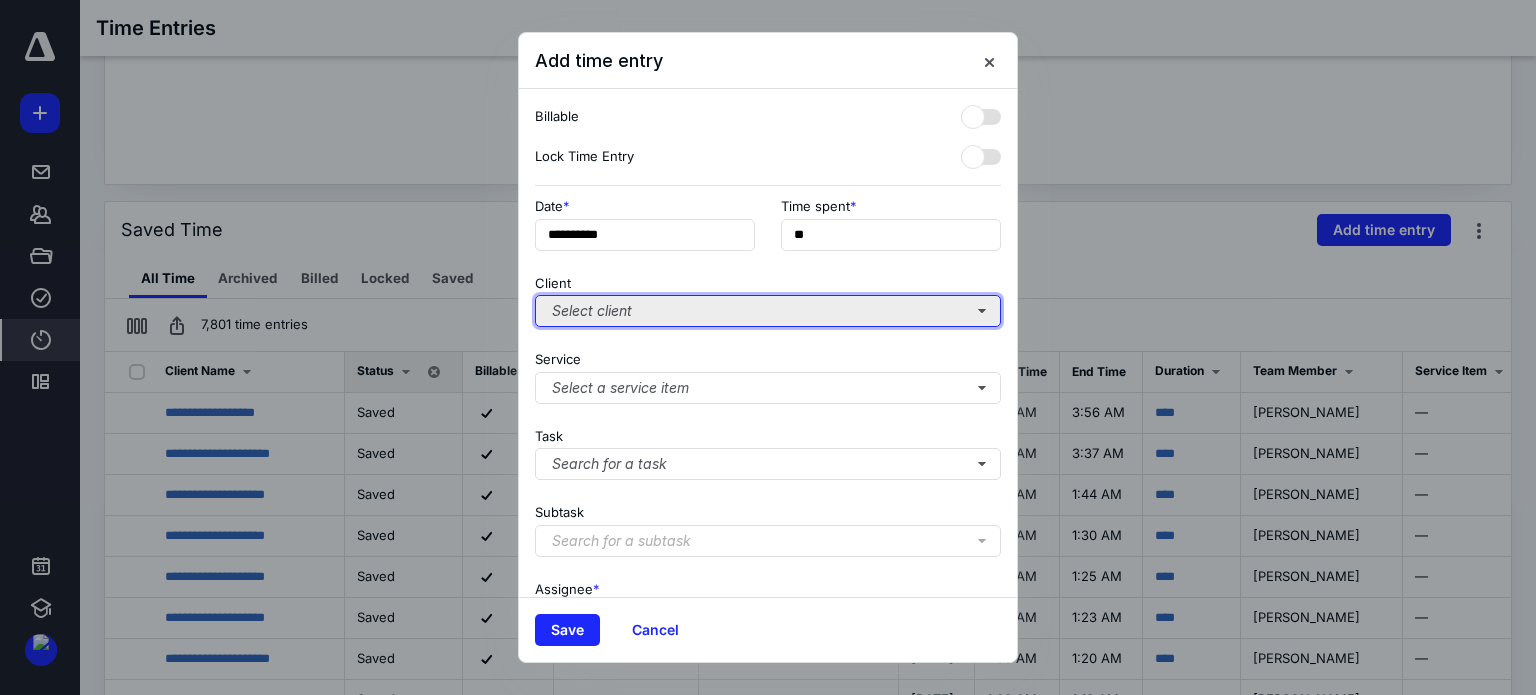 click on "Select client" at bounding box center (768, 311) 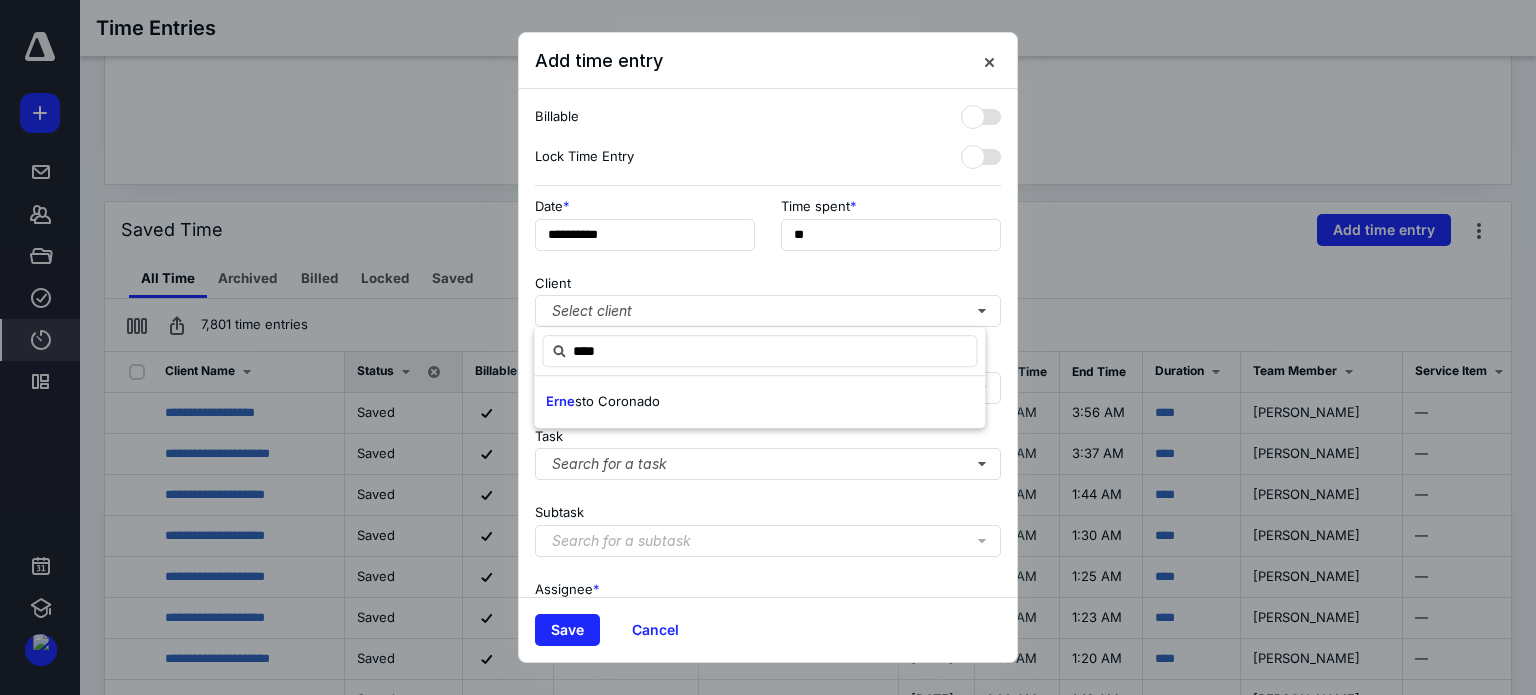 type on "****" 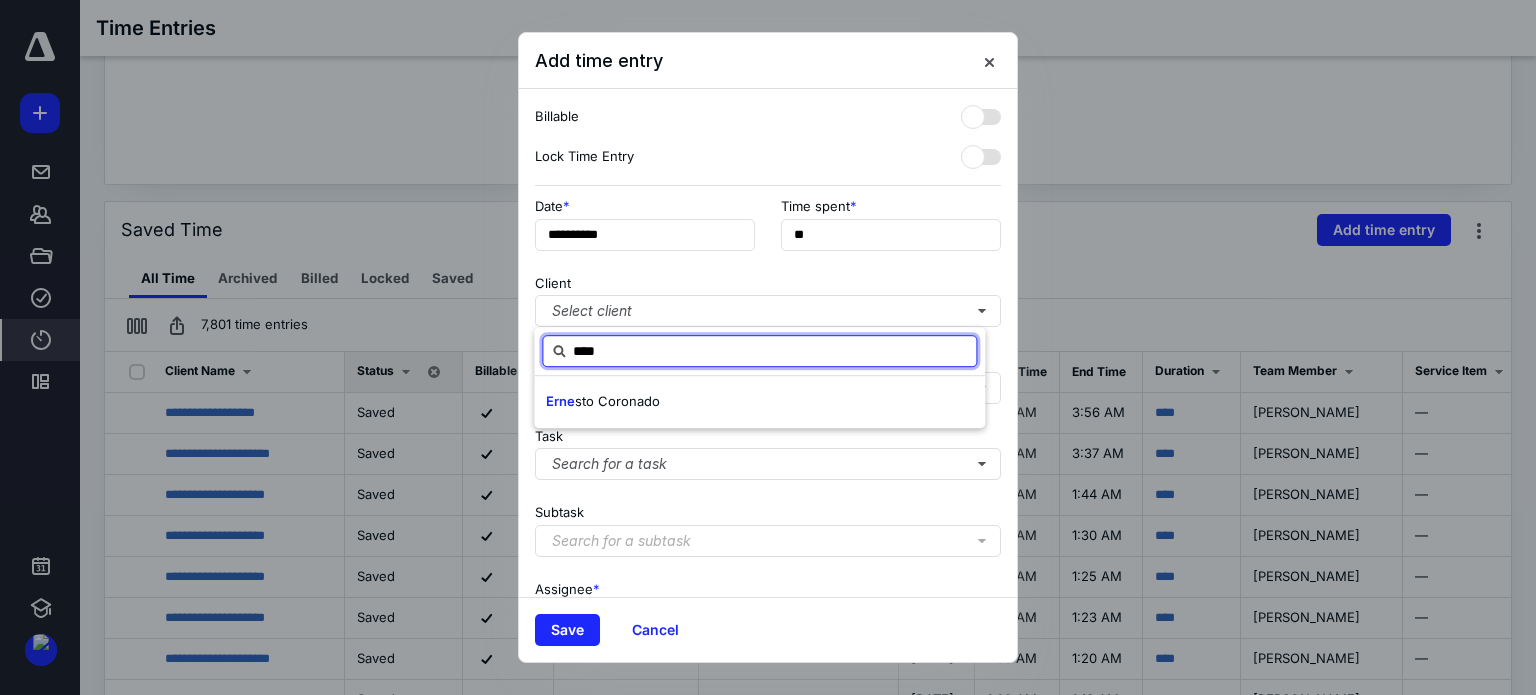 drag, startPoint x: 560, startPoint y: 354, endPoint x: 478, endPoint y: 354, distance: 82 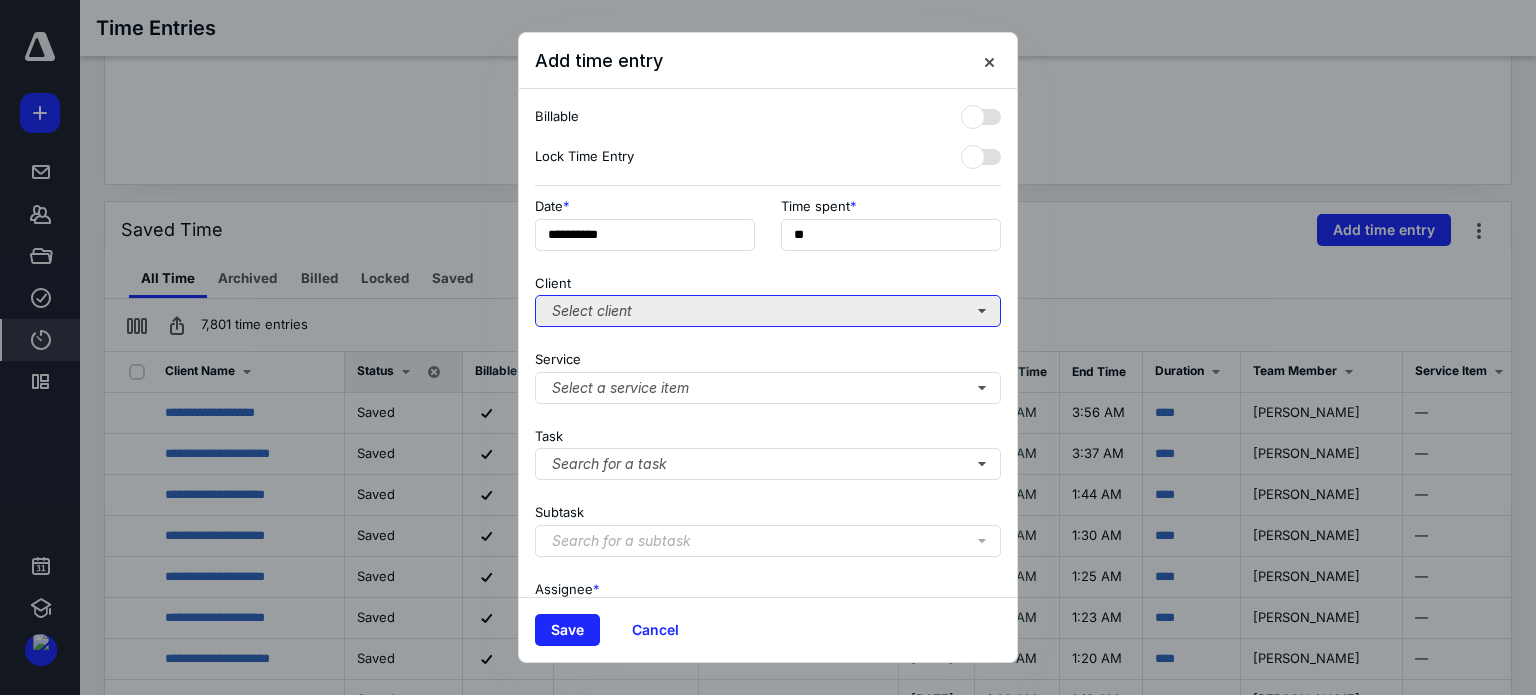 click on "Select client" at bounding box center [768, 311] 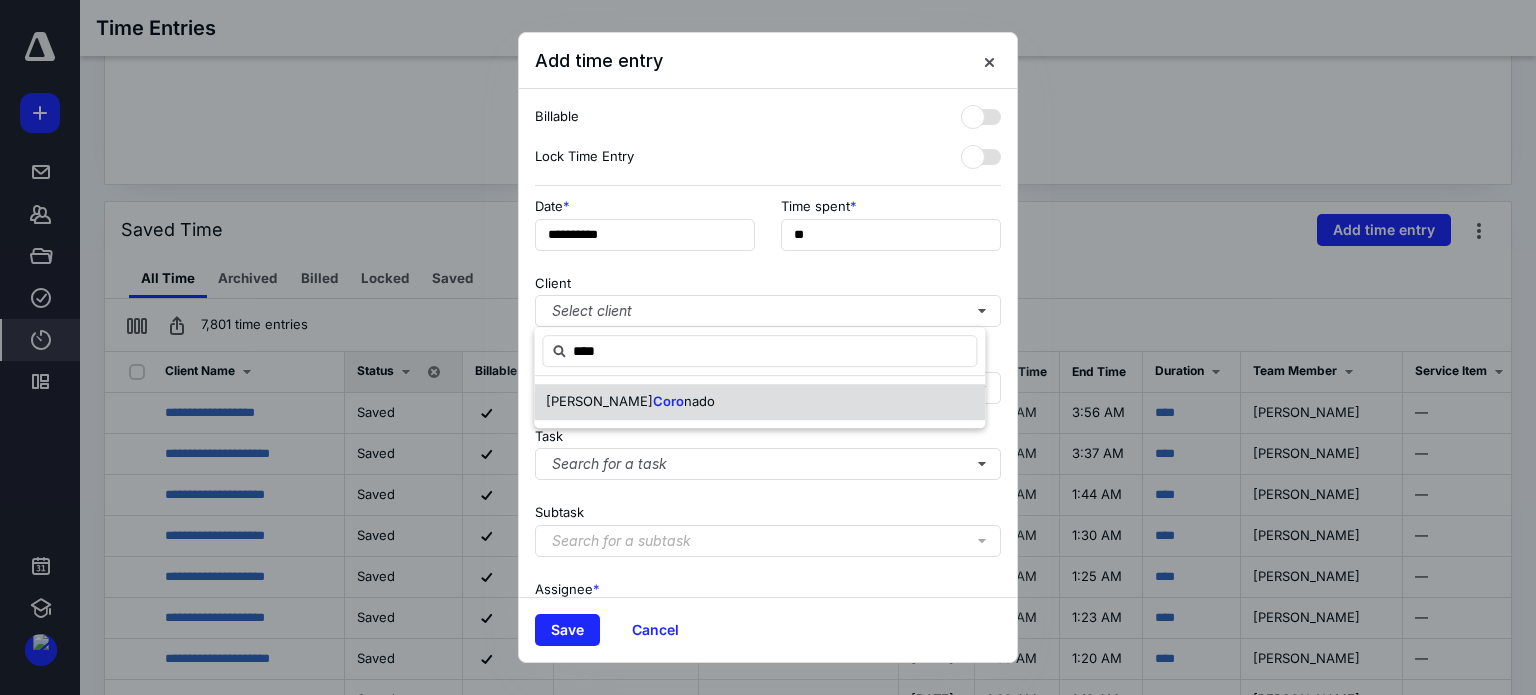 click on "Coro" at bounding box center (668, 401) 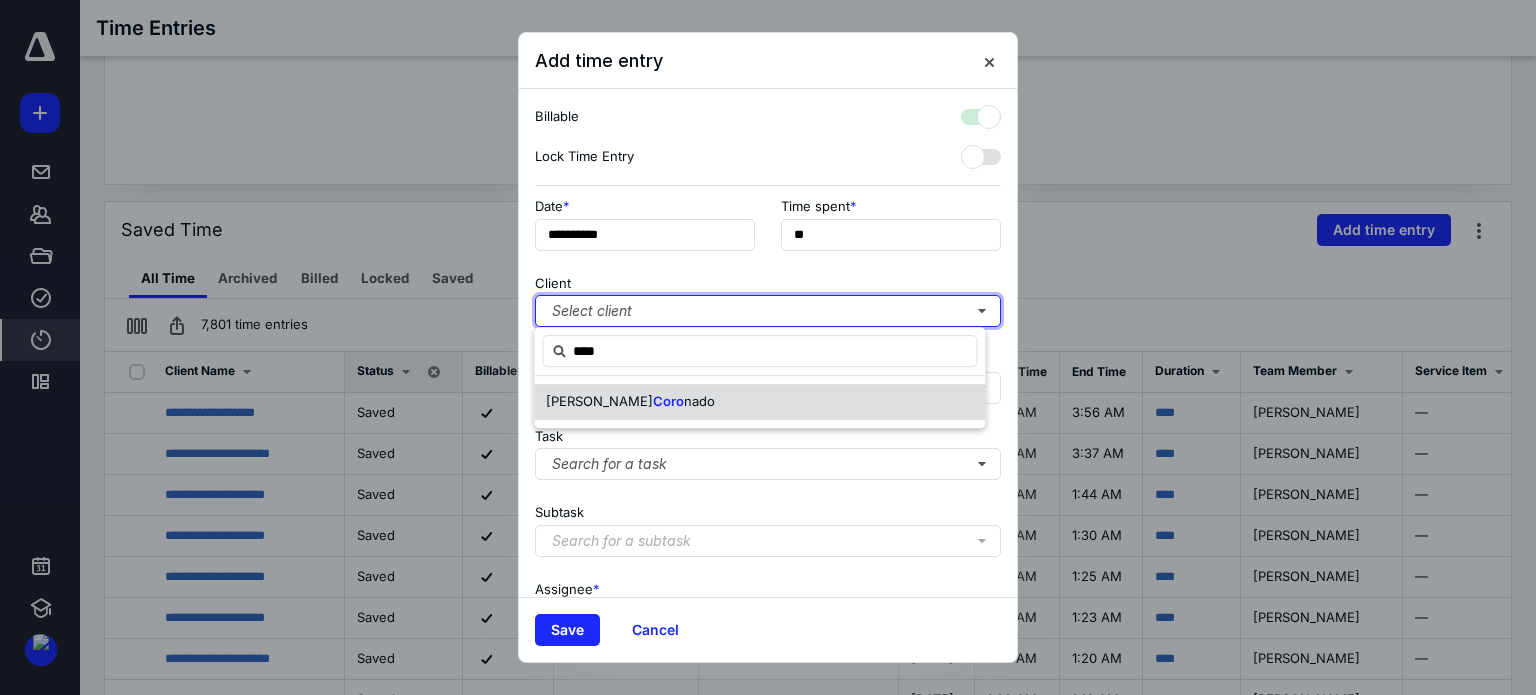 checkbox on "true" 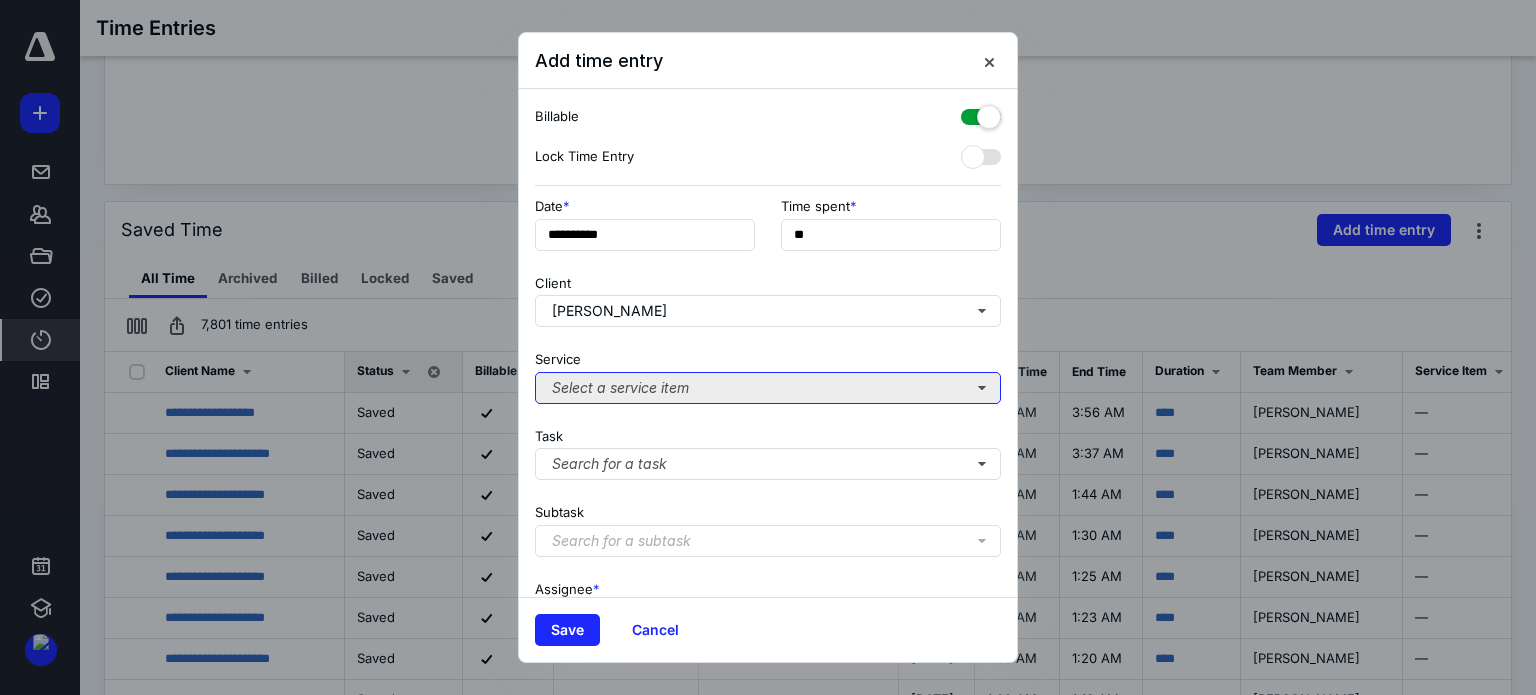 click on "Select a service item" at bounding box center (768, 388) 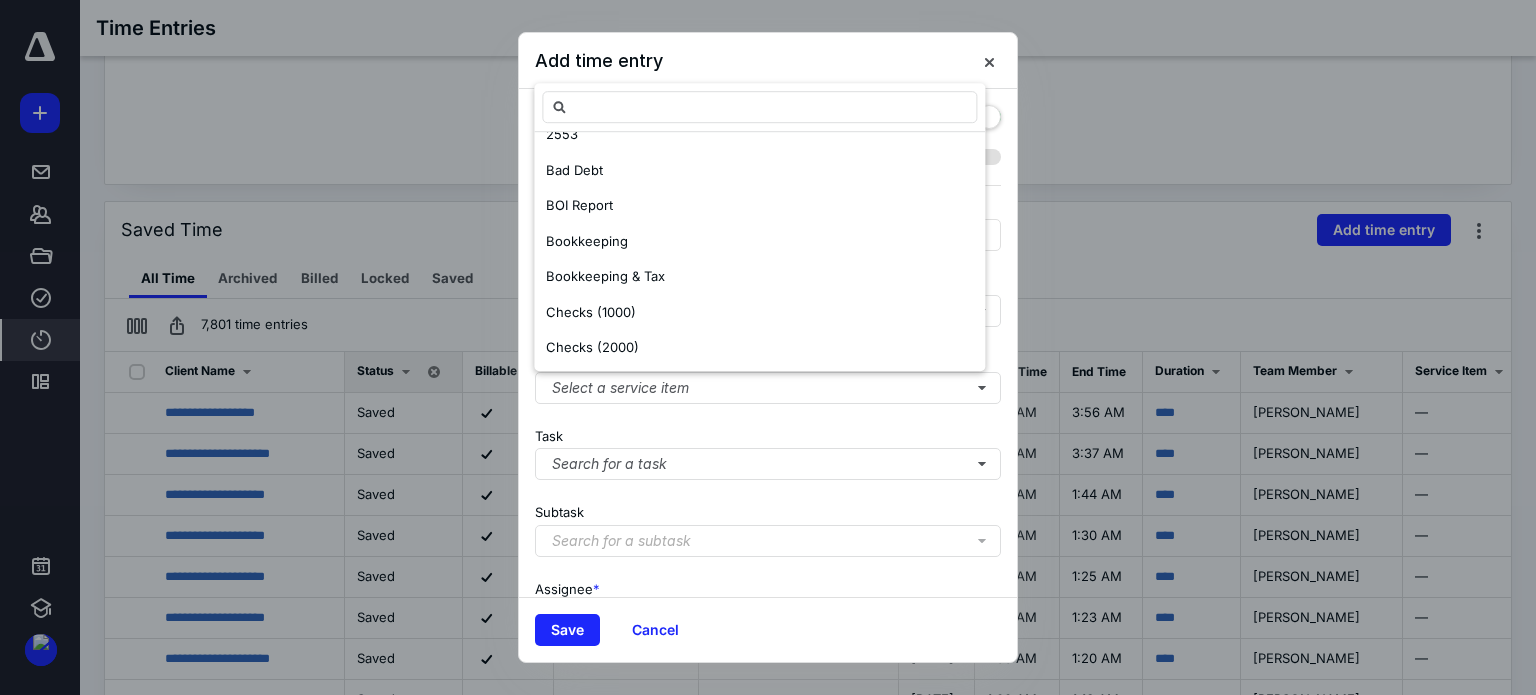 scroll, scrollTop: 200, scrollLeft: 0, axis: vertical 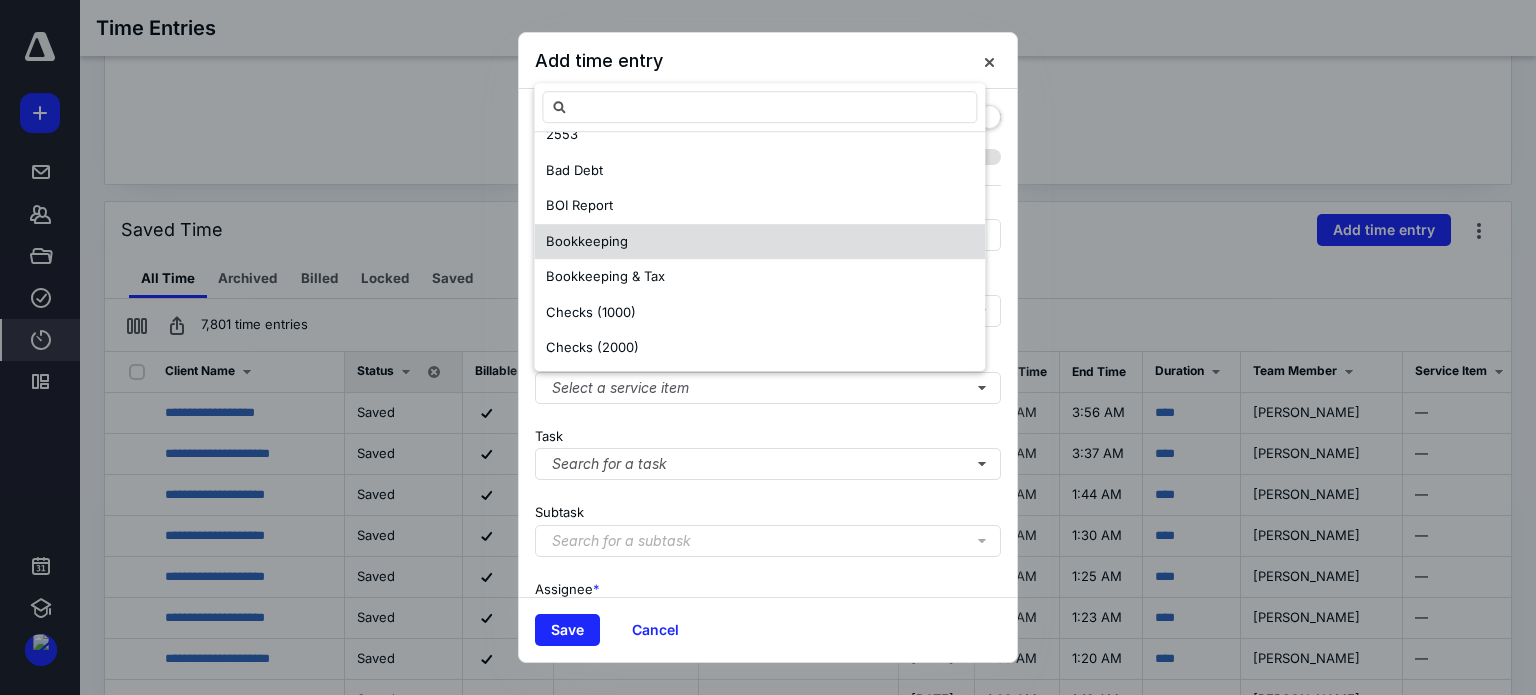 click on "Bookkeeping" at bounding box center [759, 242] 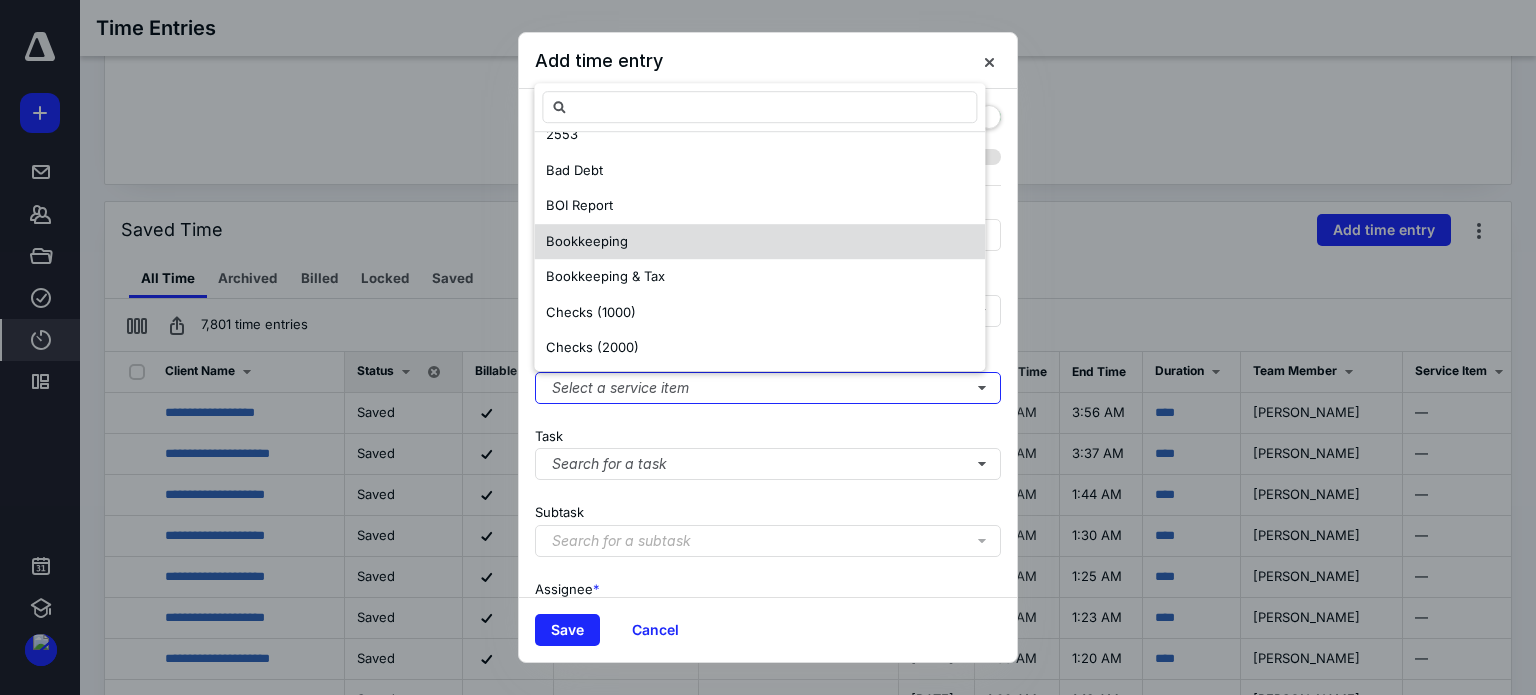 scroll, scrollTop: 0, scrollLeft: 0, axis: both 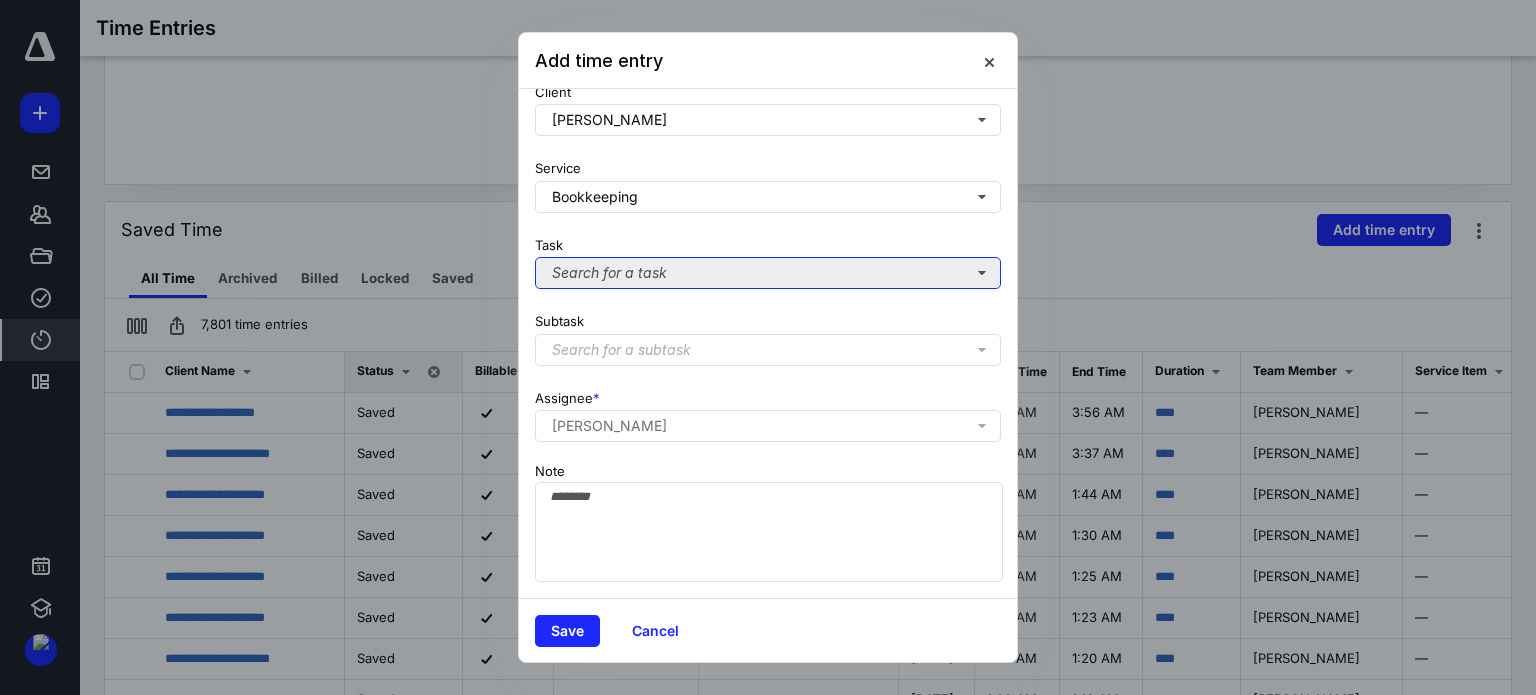 click on "Search for a task" at bounding box center [768, 273] 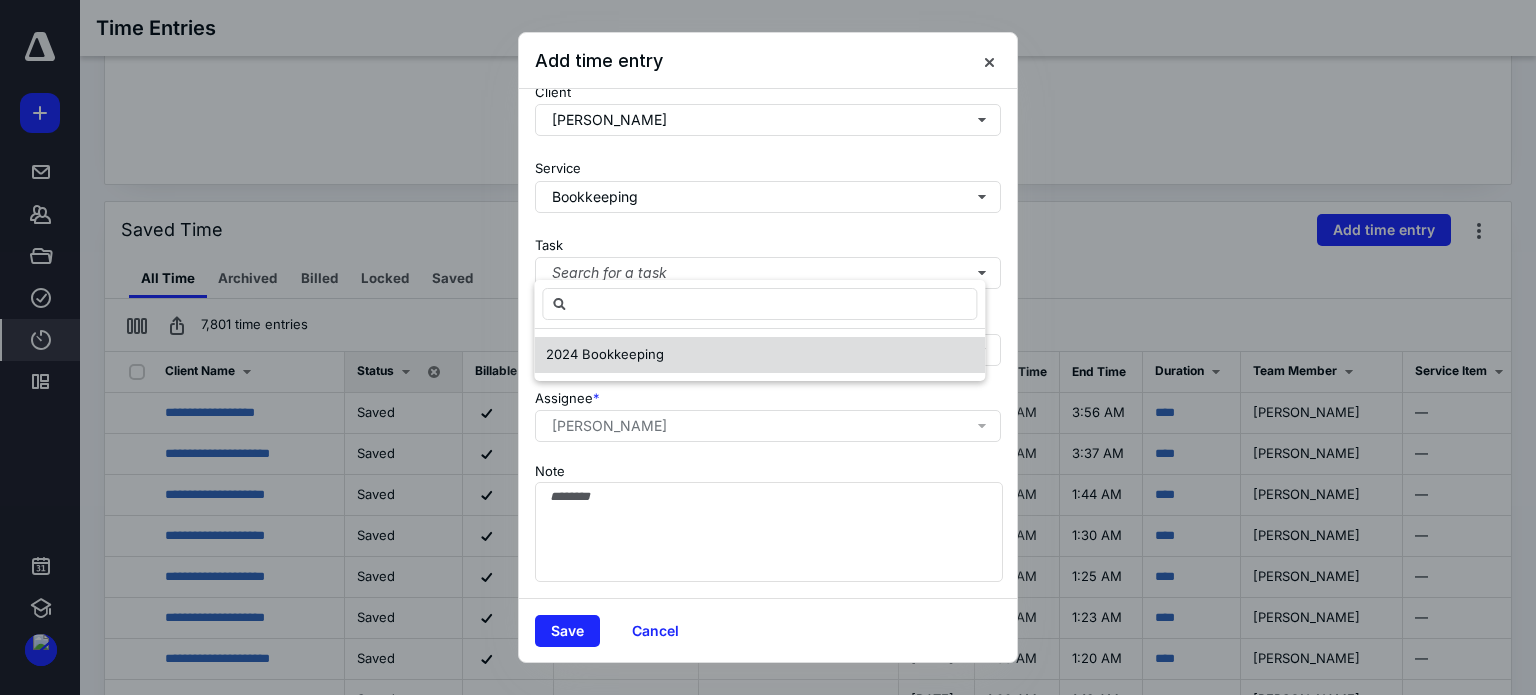 click on "2024 Bookkeeping" at bounding box center (605, 354) 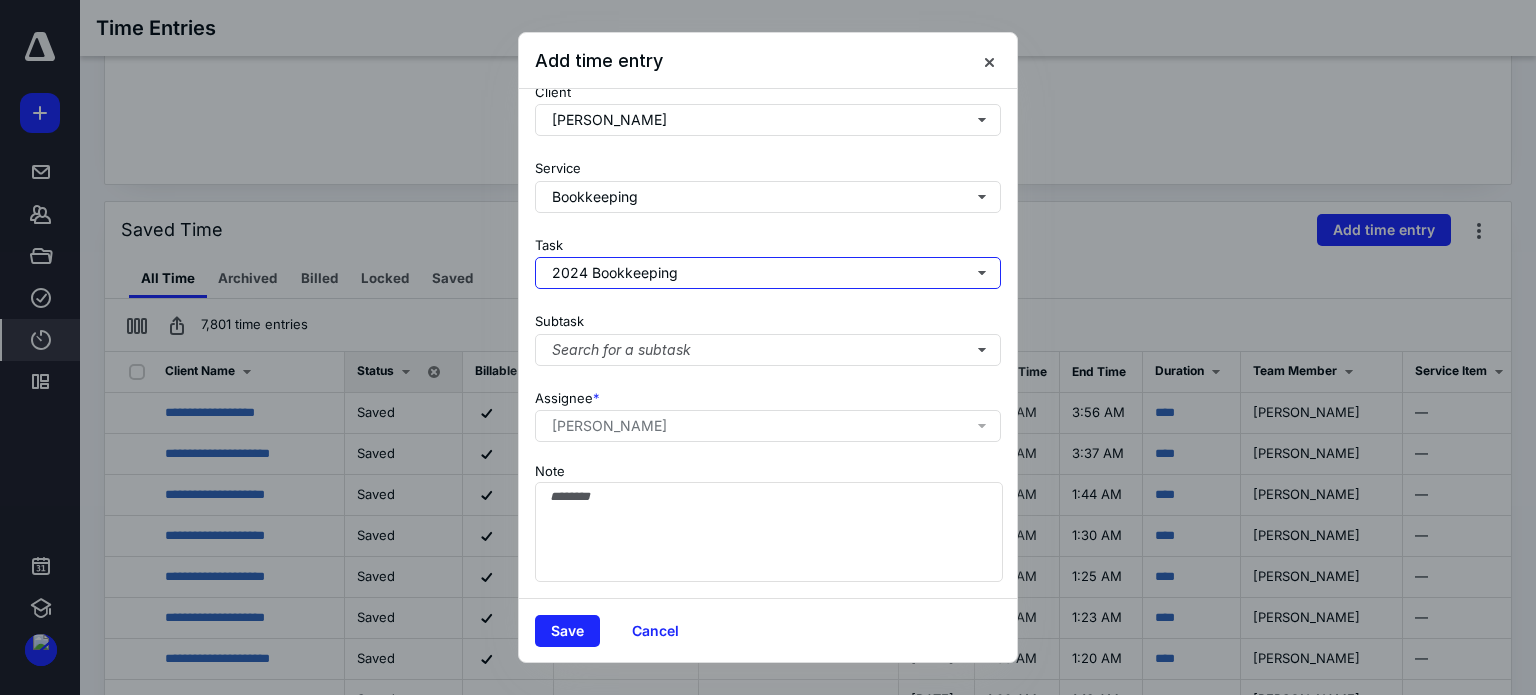 scroll, scrollTop: 205, scrollLeft: 0, axis: vertical 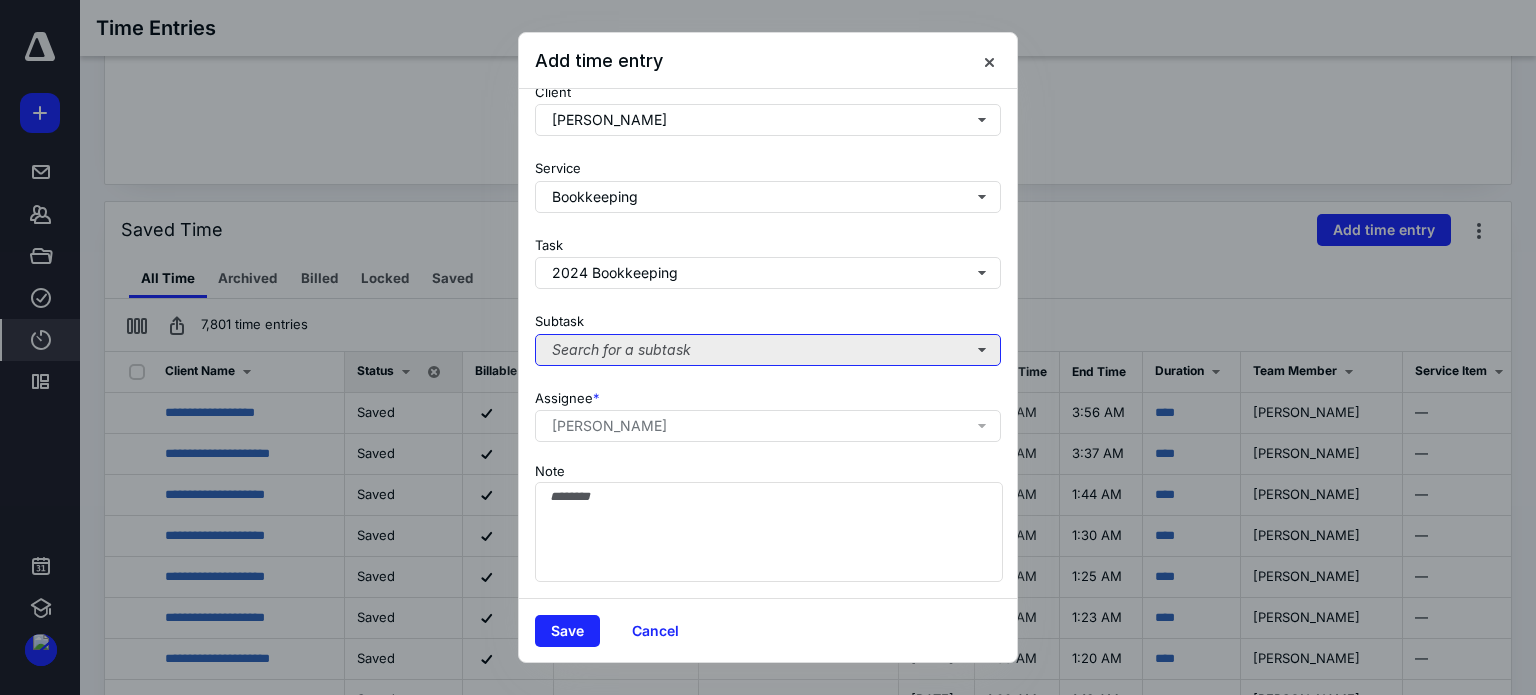 click on "Search for a subtask" at bounding box center [768, 350] 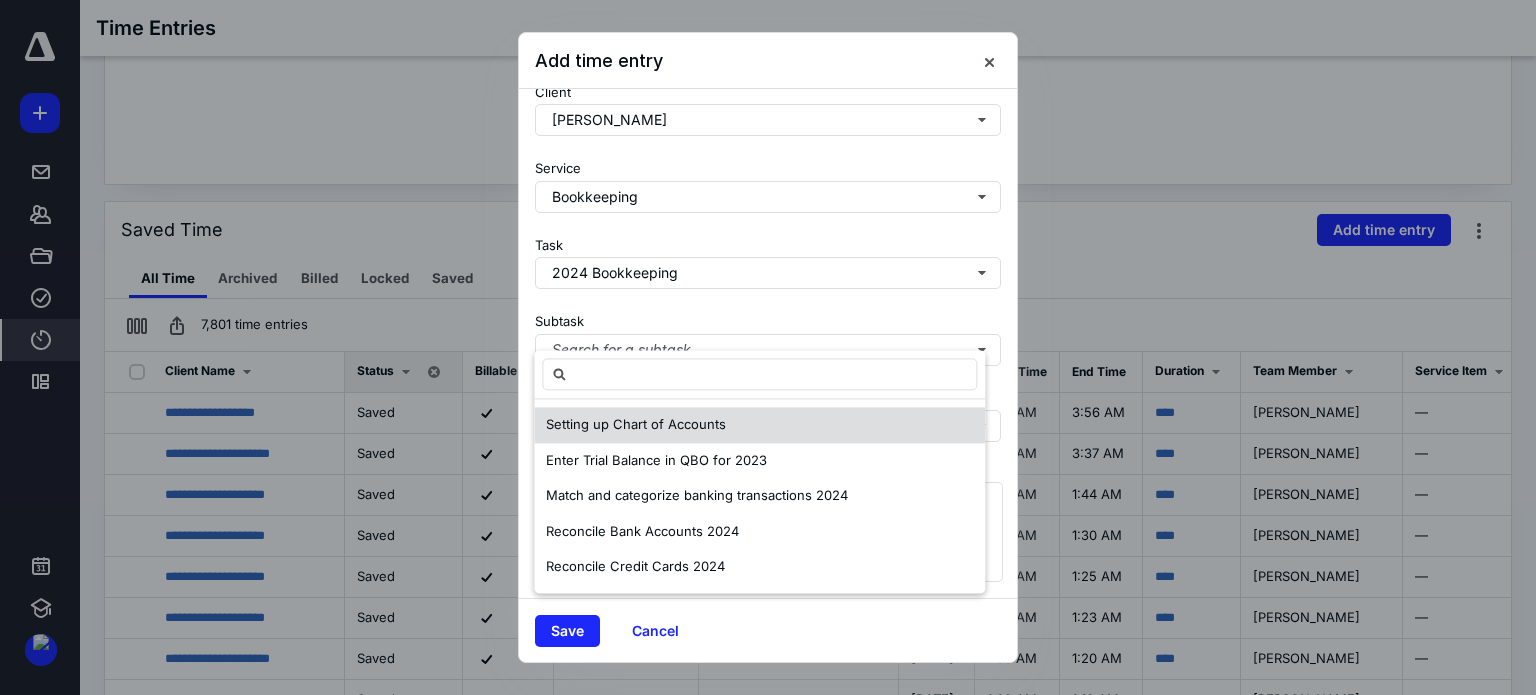 click on "Setting up Chart of Accounts" at bounding box center (636, 424) 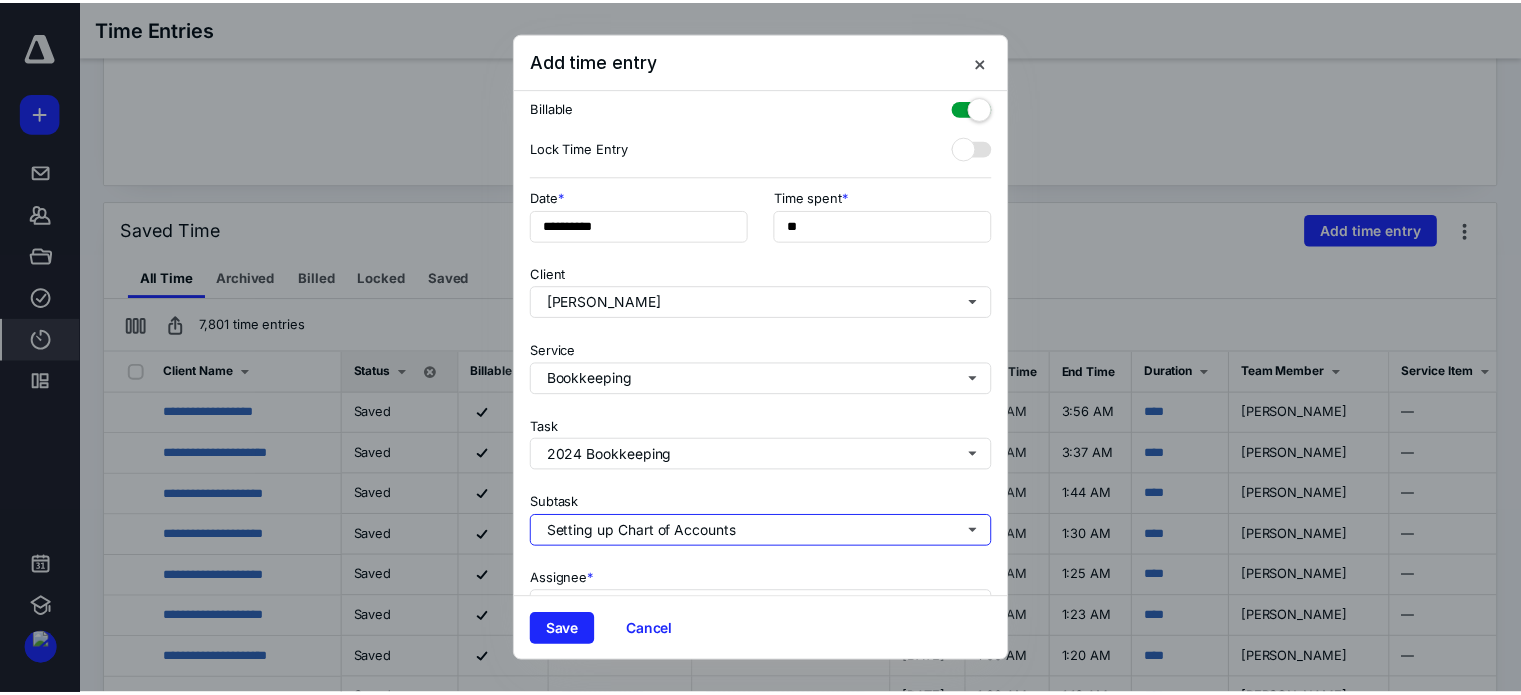 scroll, scrollTop: 0, scrollLeft: 0, axis: both 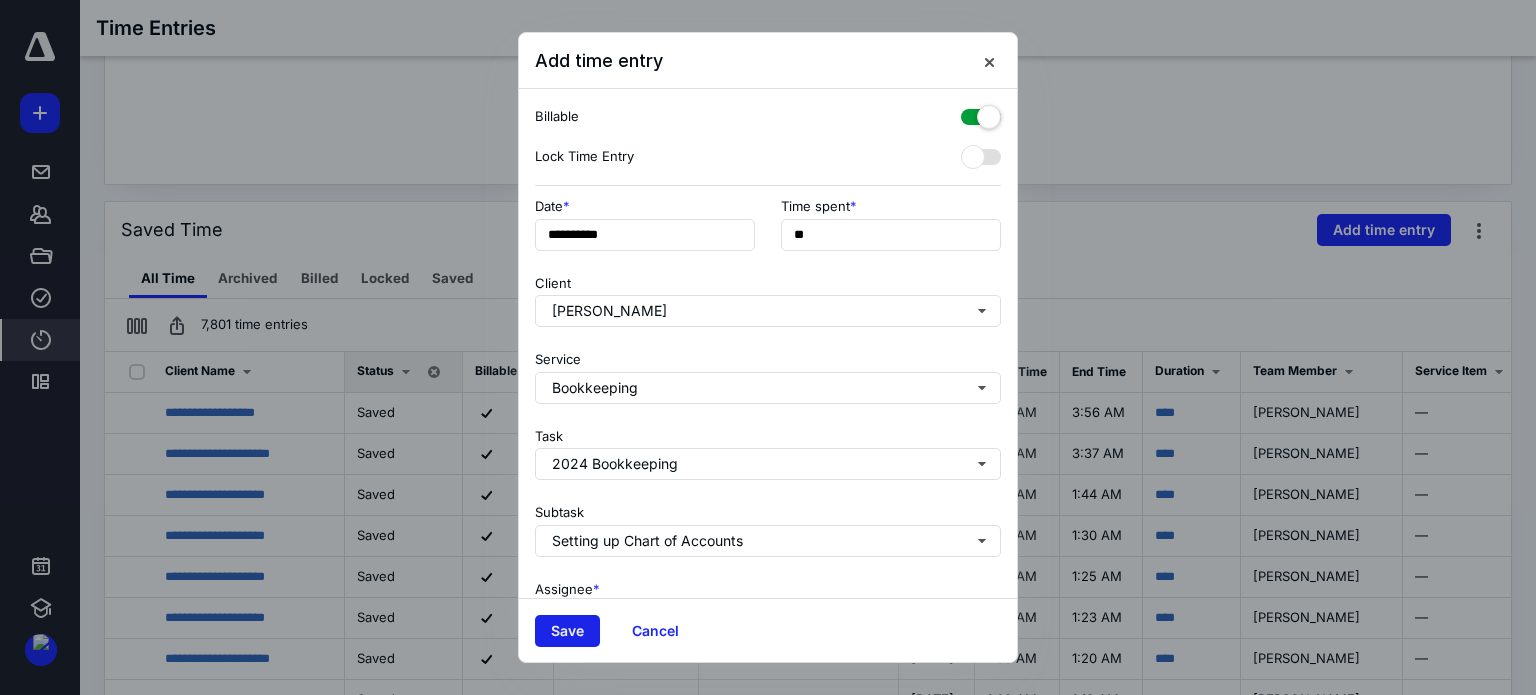 click on "Save" at bounding box center [567, 631] 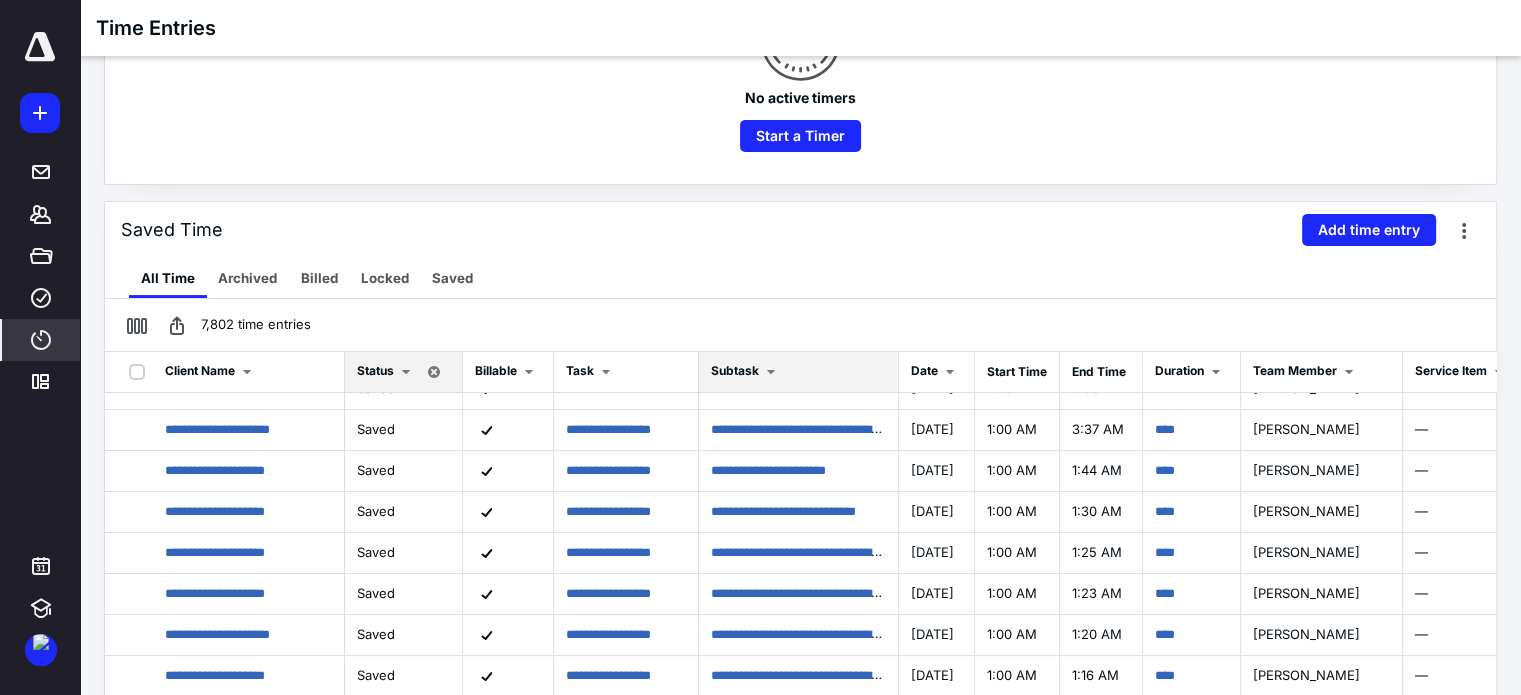 scroll, scrollTop: 0, scrollLeft: 0, axis: both 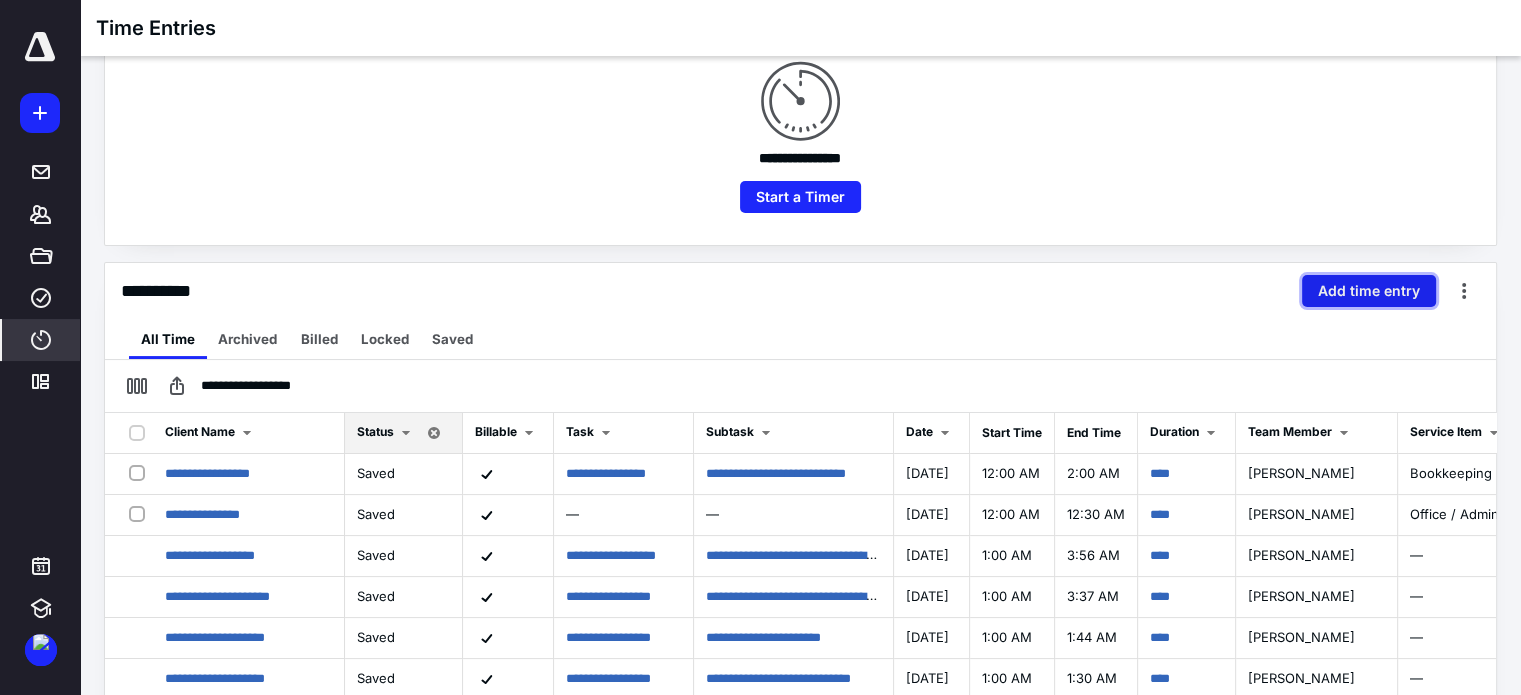 click on "Add time entry" at bounding box center [1369, 291] 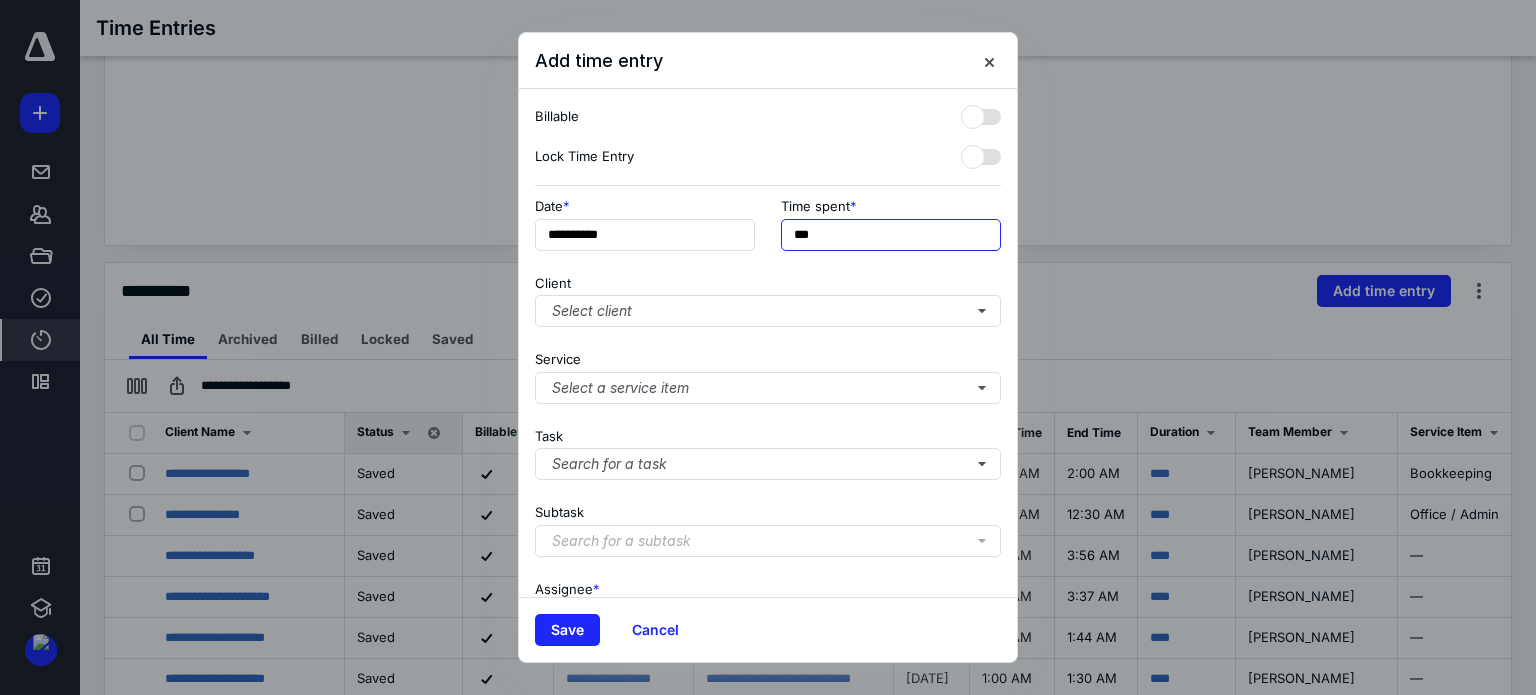click on "**********" at bounding box center [768, 230] 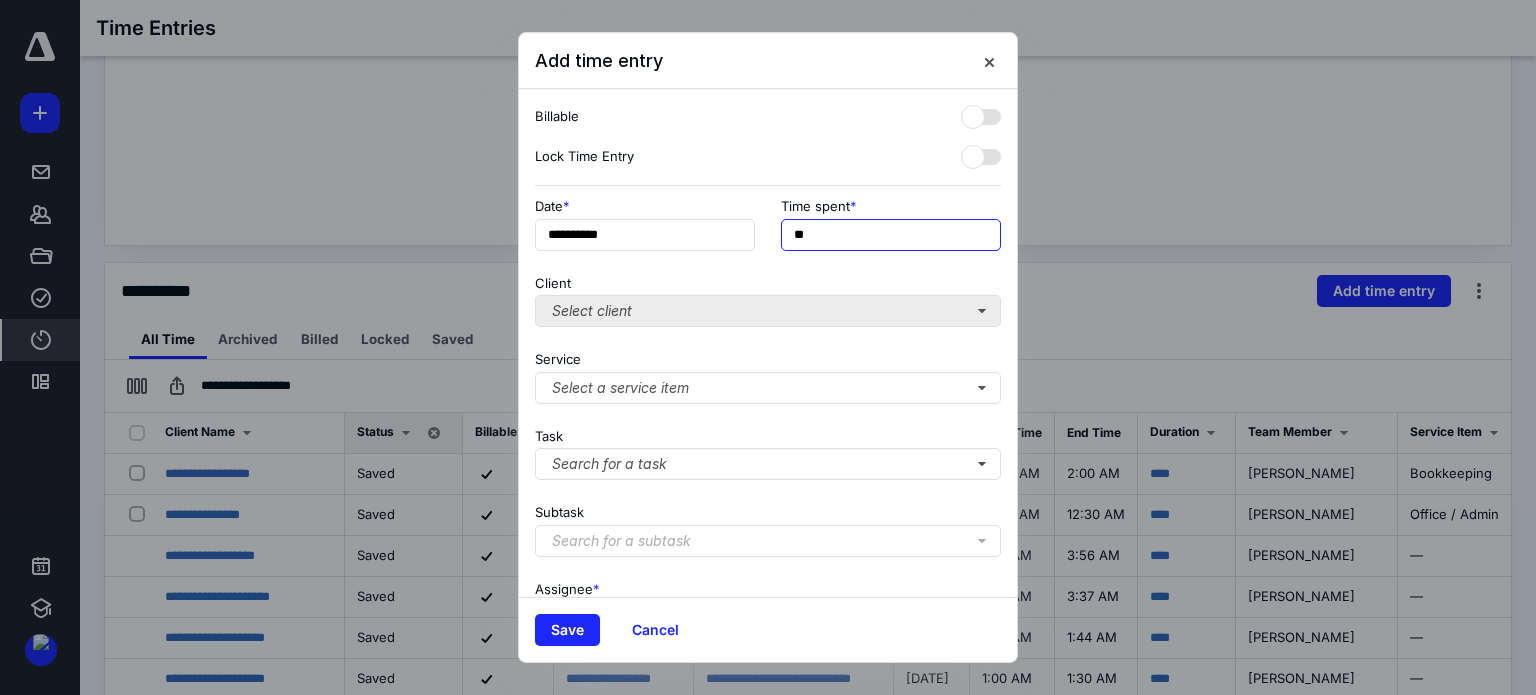 type on "**" 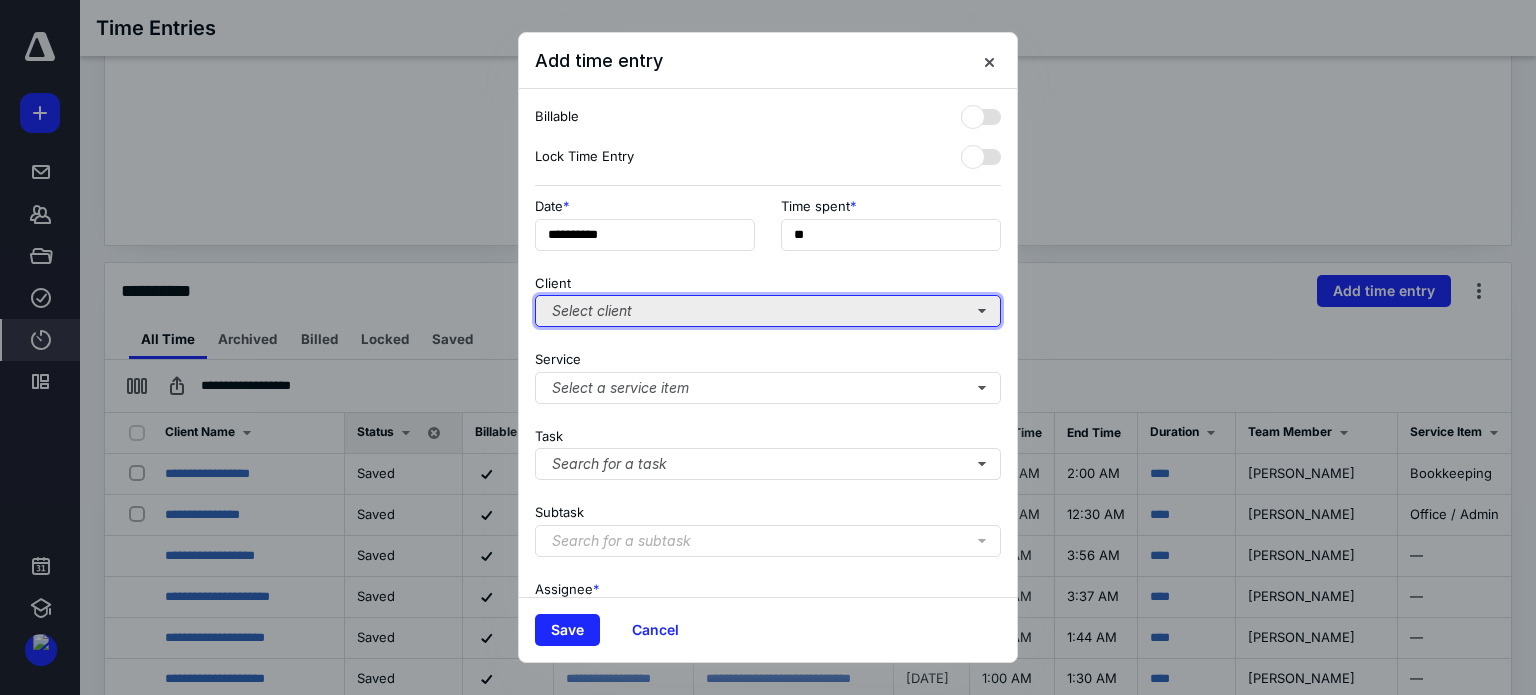 click on "Select client" at bounding box center (768, 311) 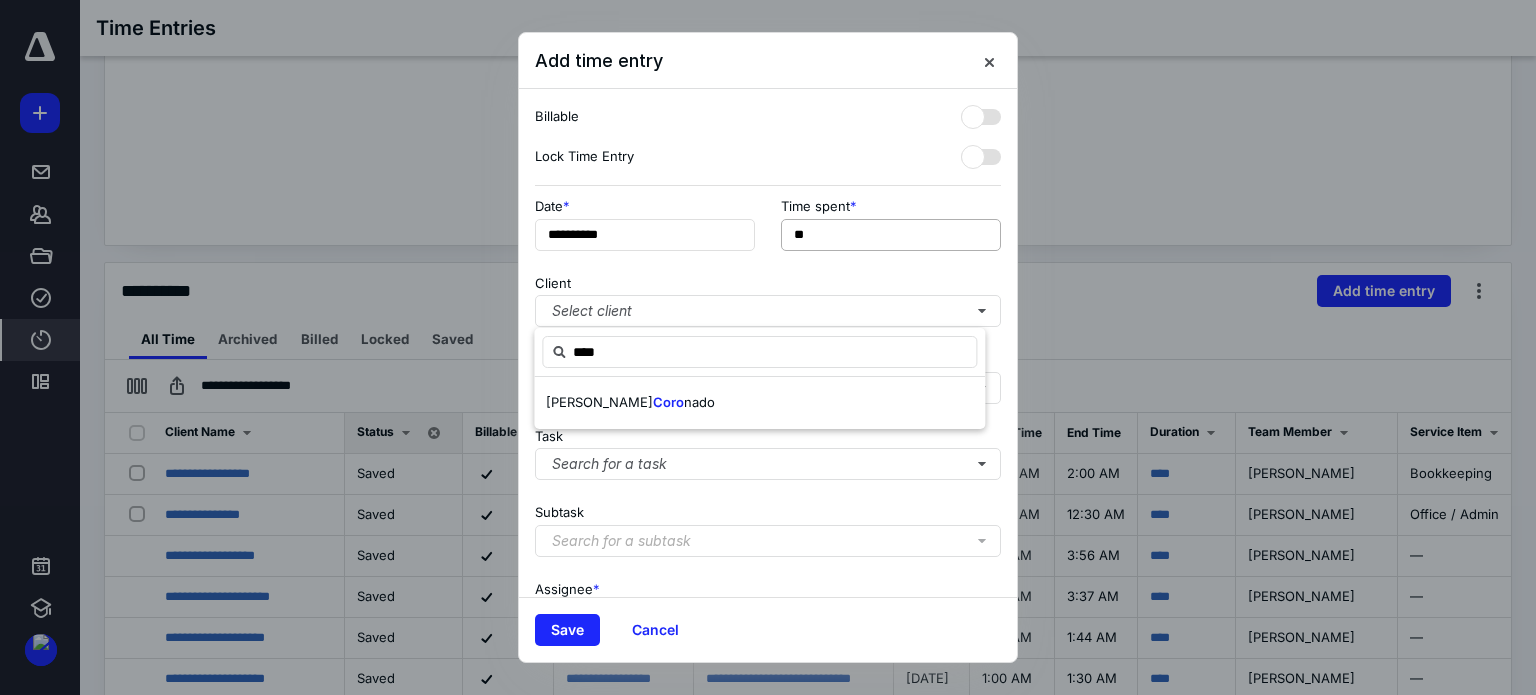 type on "****" 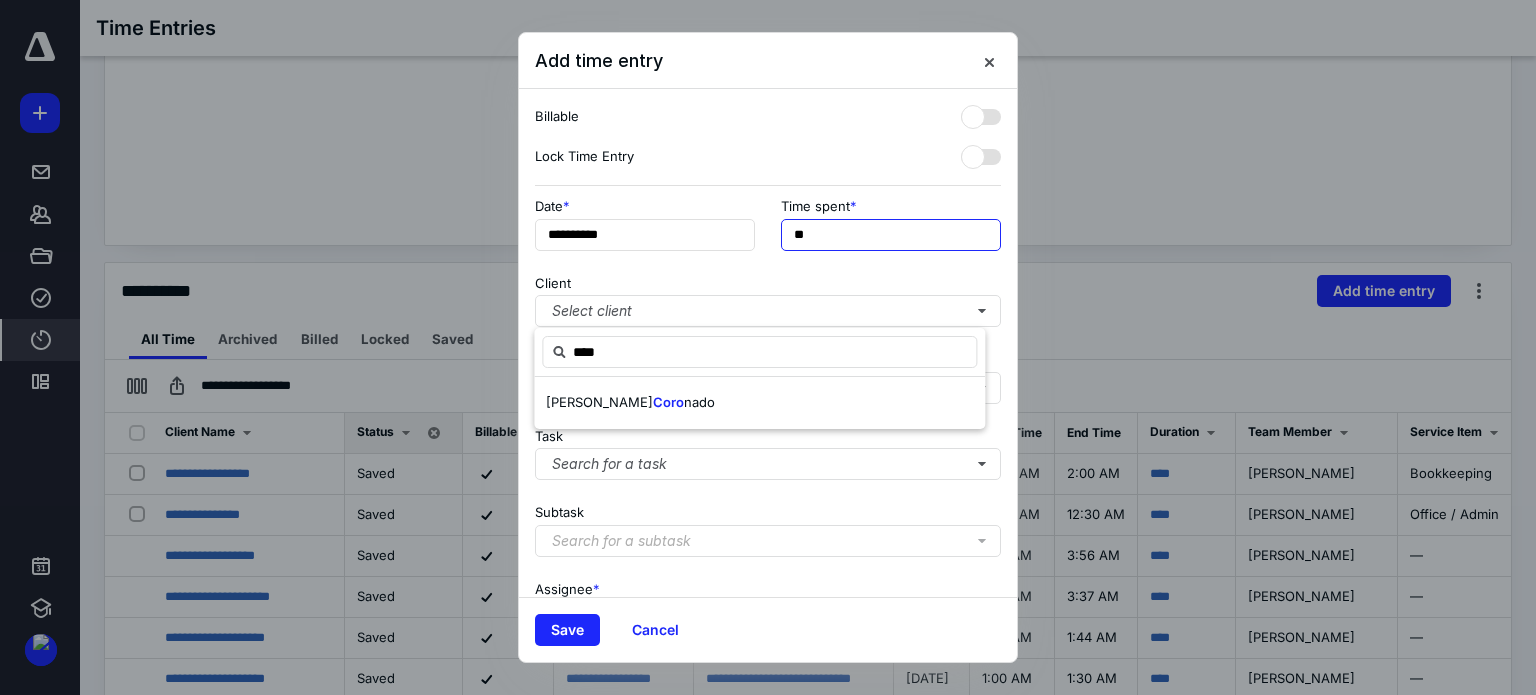 click on "**" at bounding box center [891, 235] 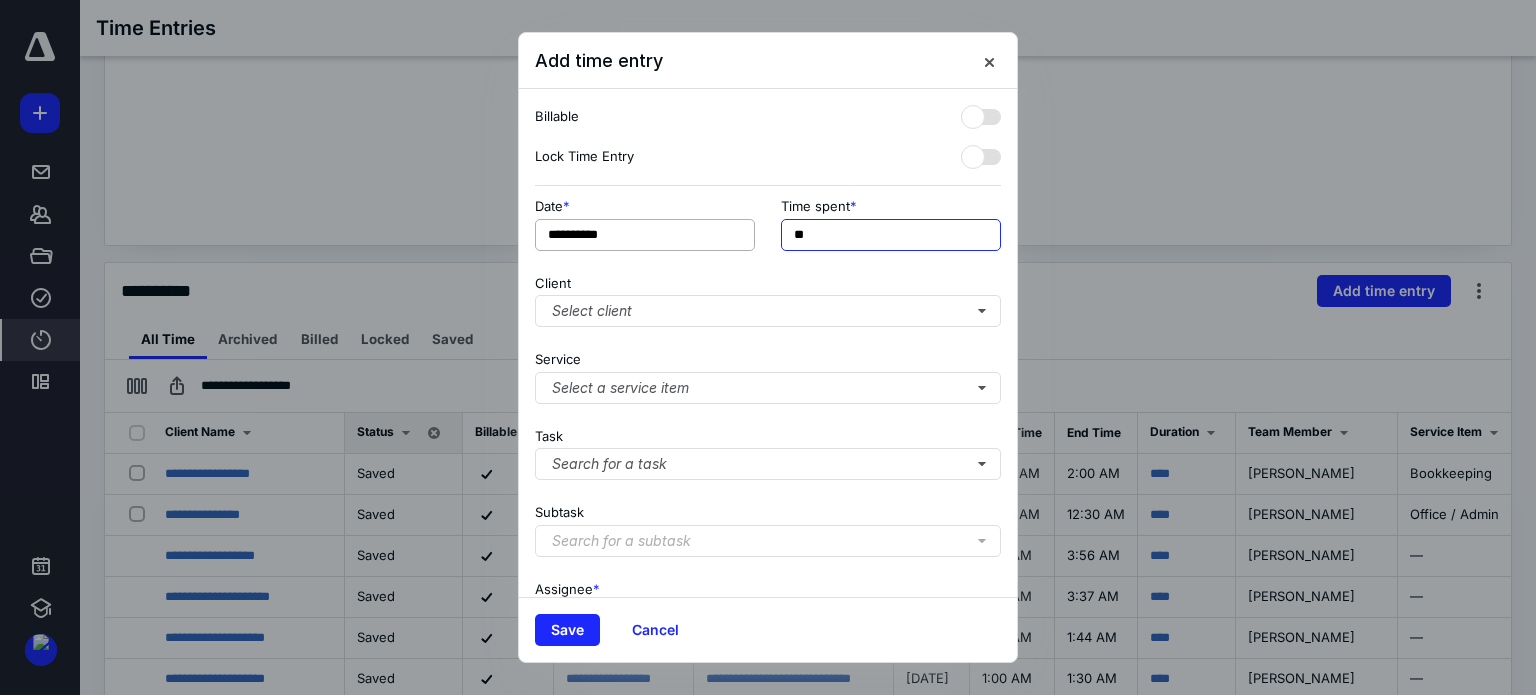 drag, startPoint x: 824, startPoint y: 233, endPoint x: 744, endPoint y: 229, distance: 80.09994 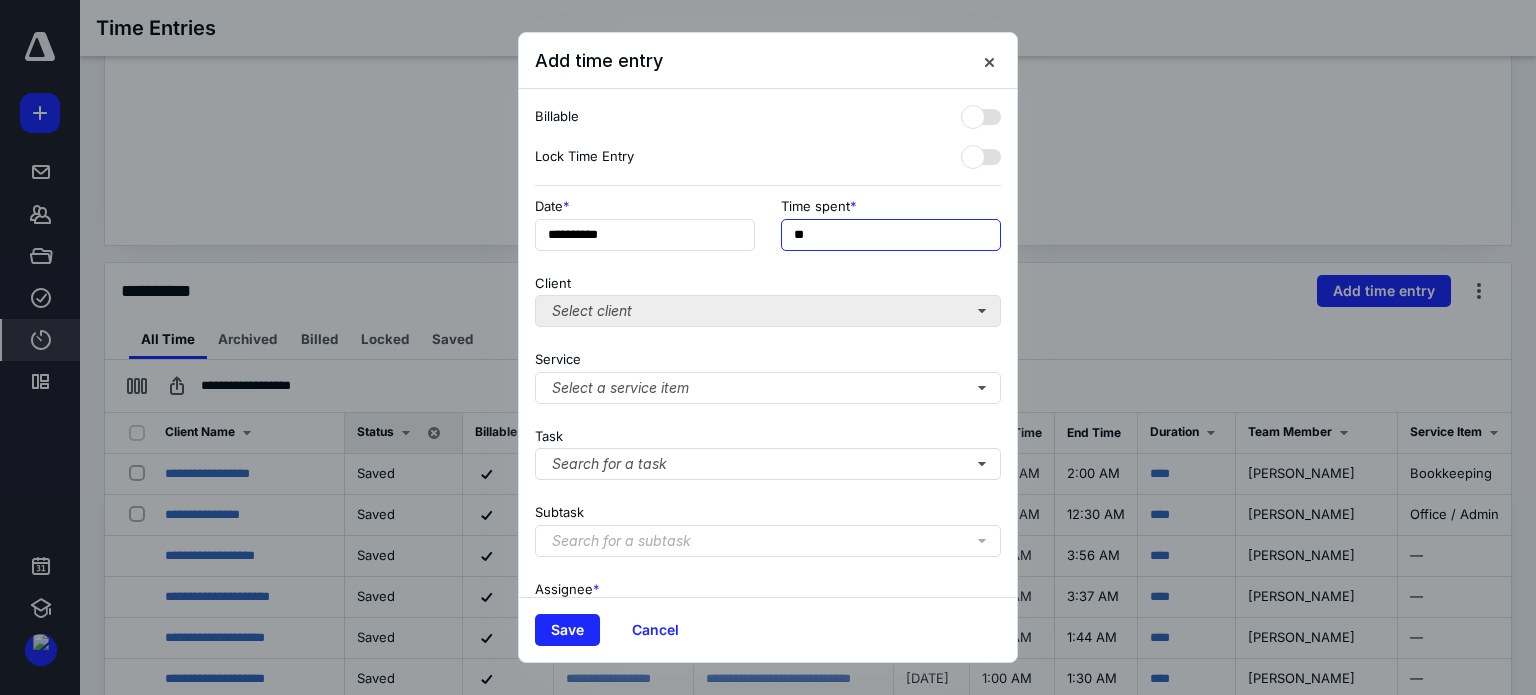 type on "**" 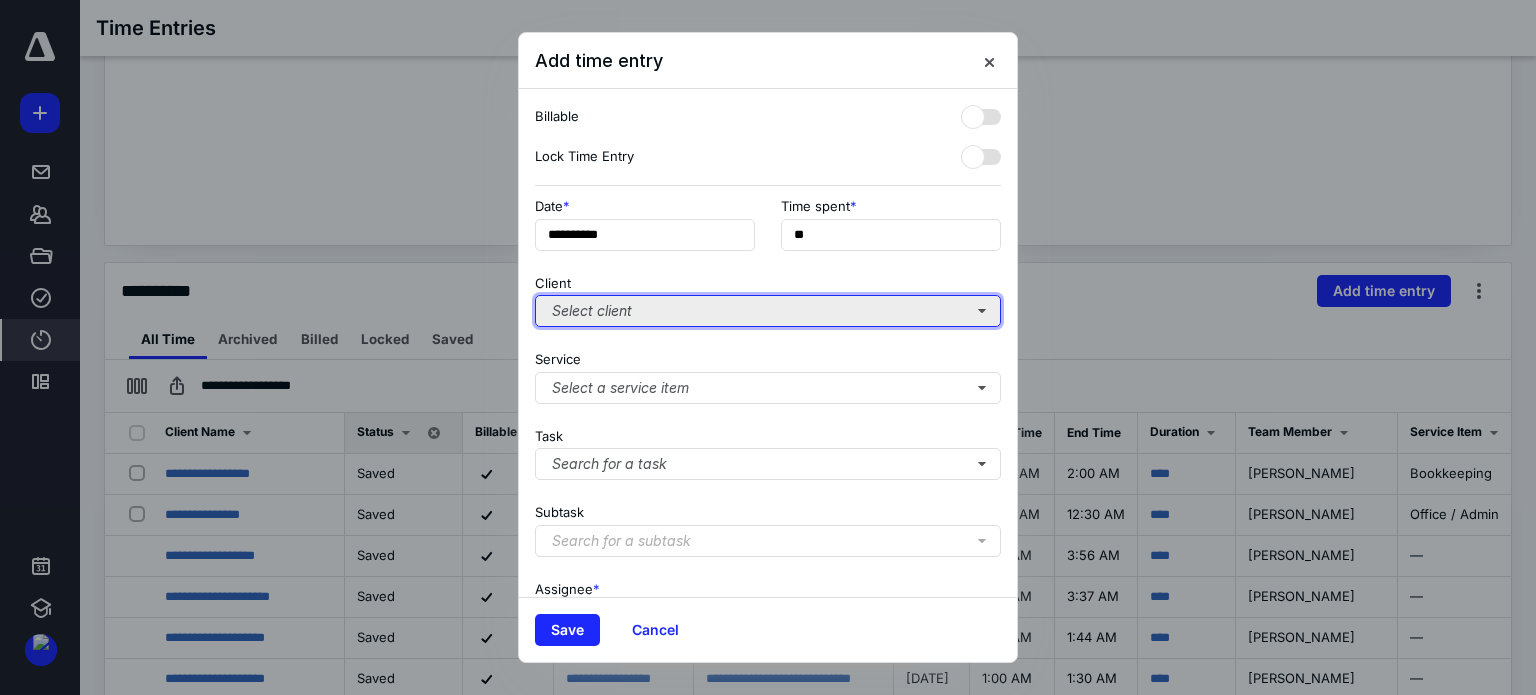 click on "Select client" at bounding box center [768, 311] 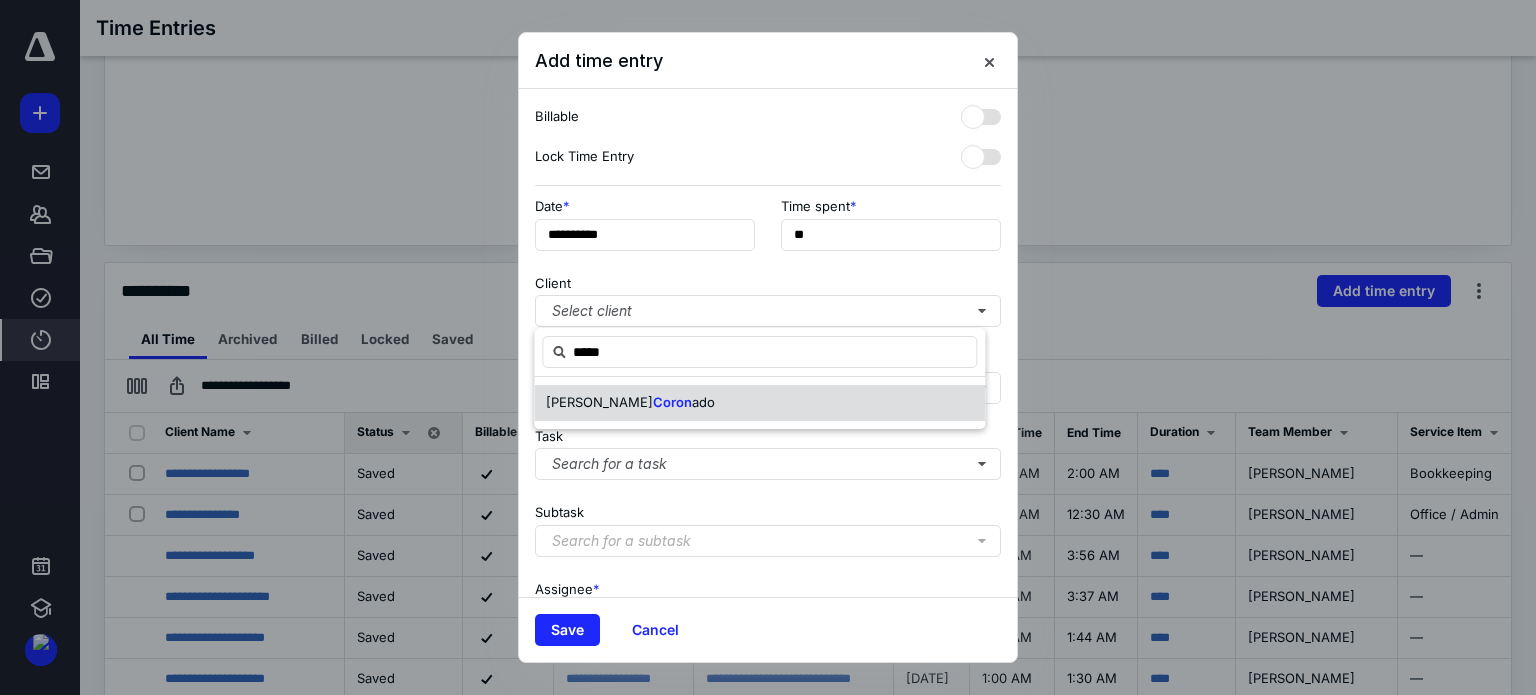 click on "ado" at bounding box center [703, 402] 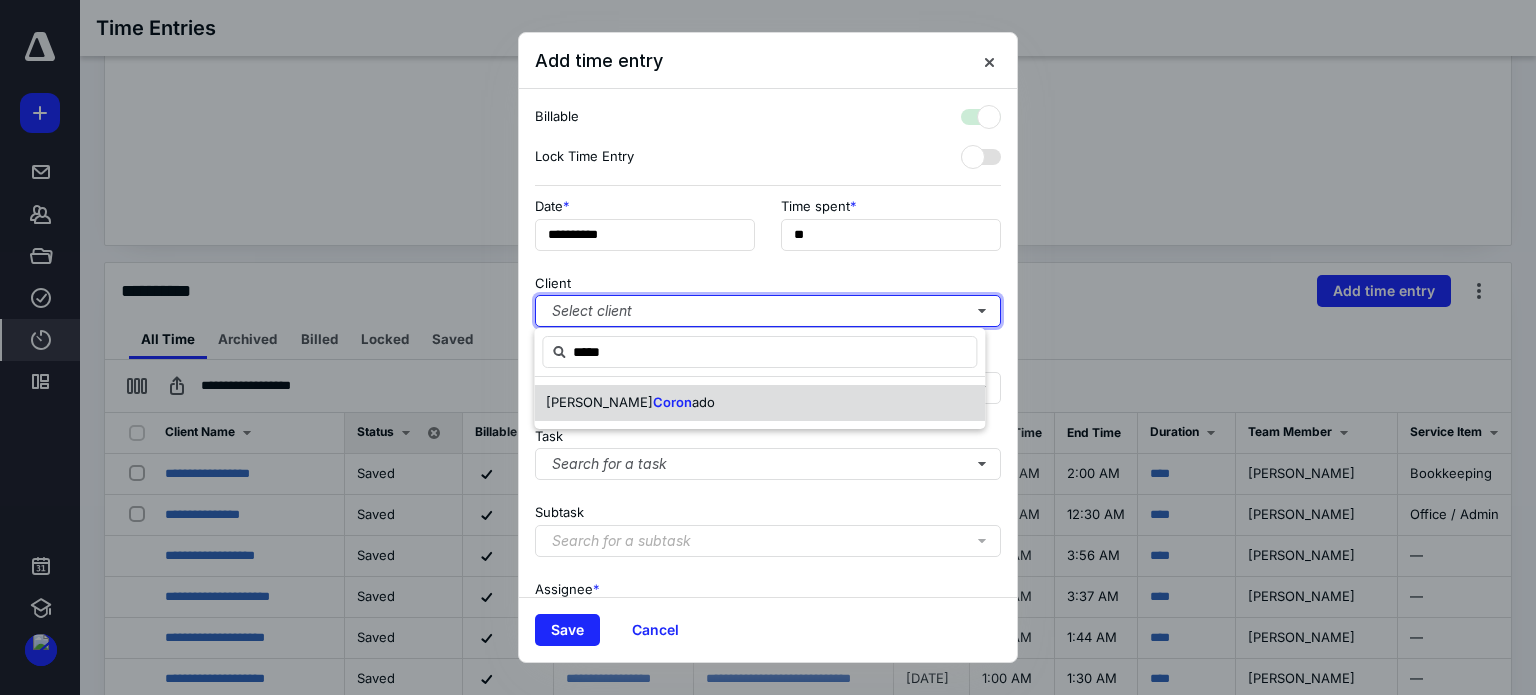 checkbox on "true" 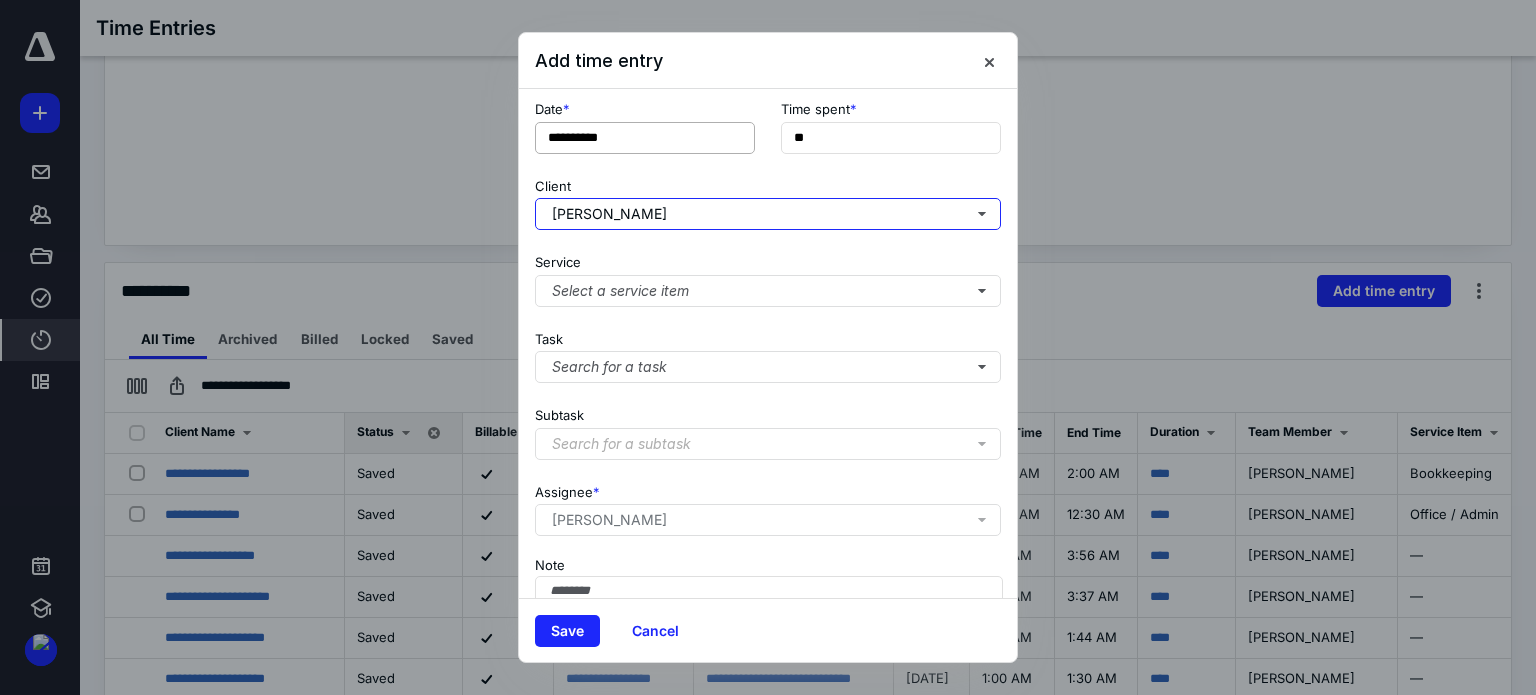 scroll, scrollTop: 100, scrollLeft: 0, axis: vertical 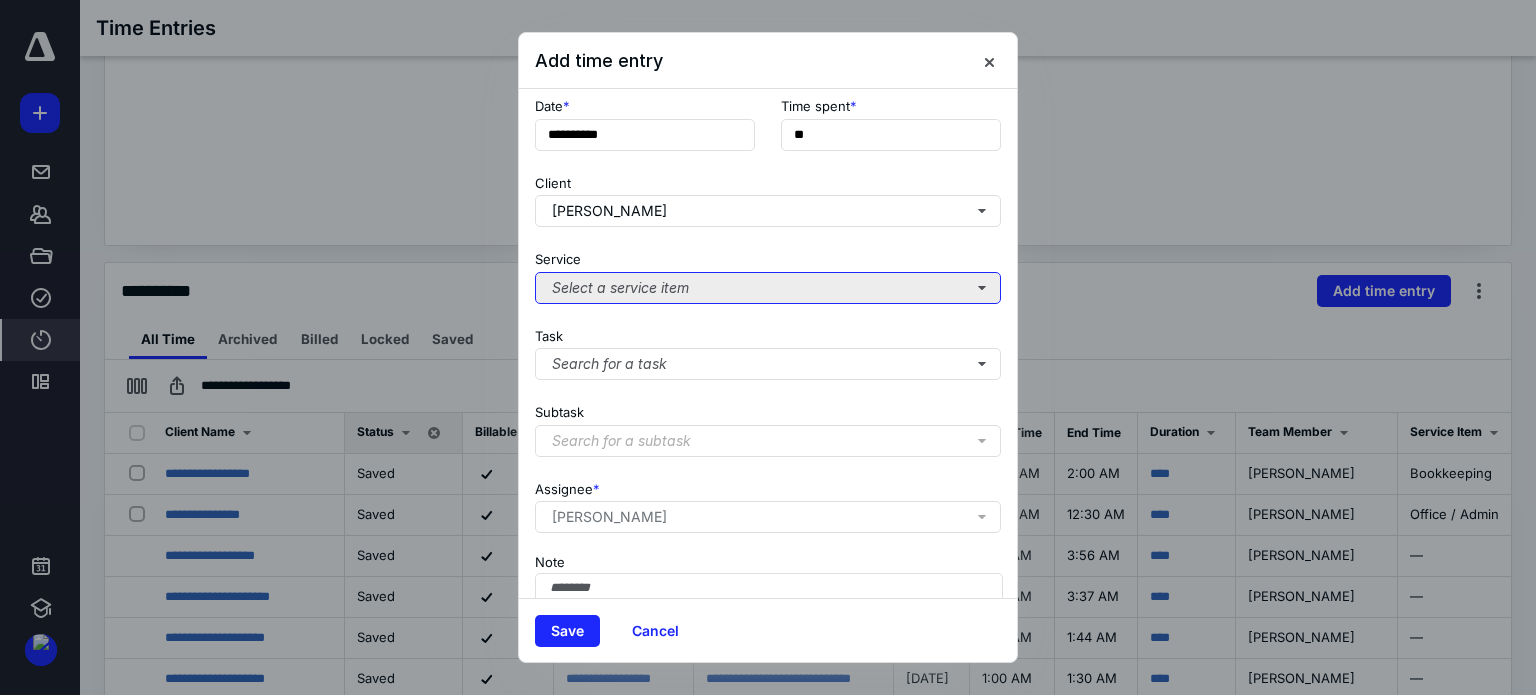 click on "Select a service item" at bounding box center (768, 288) 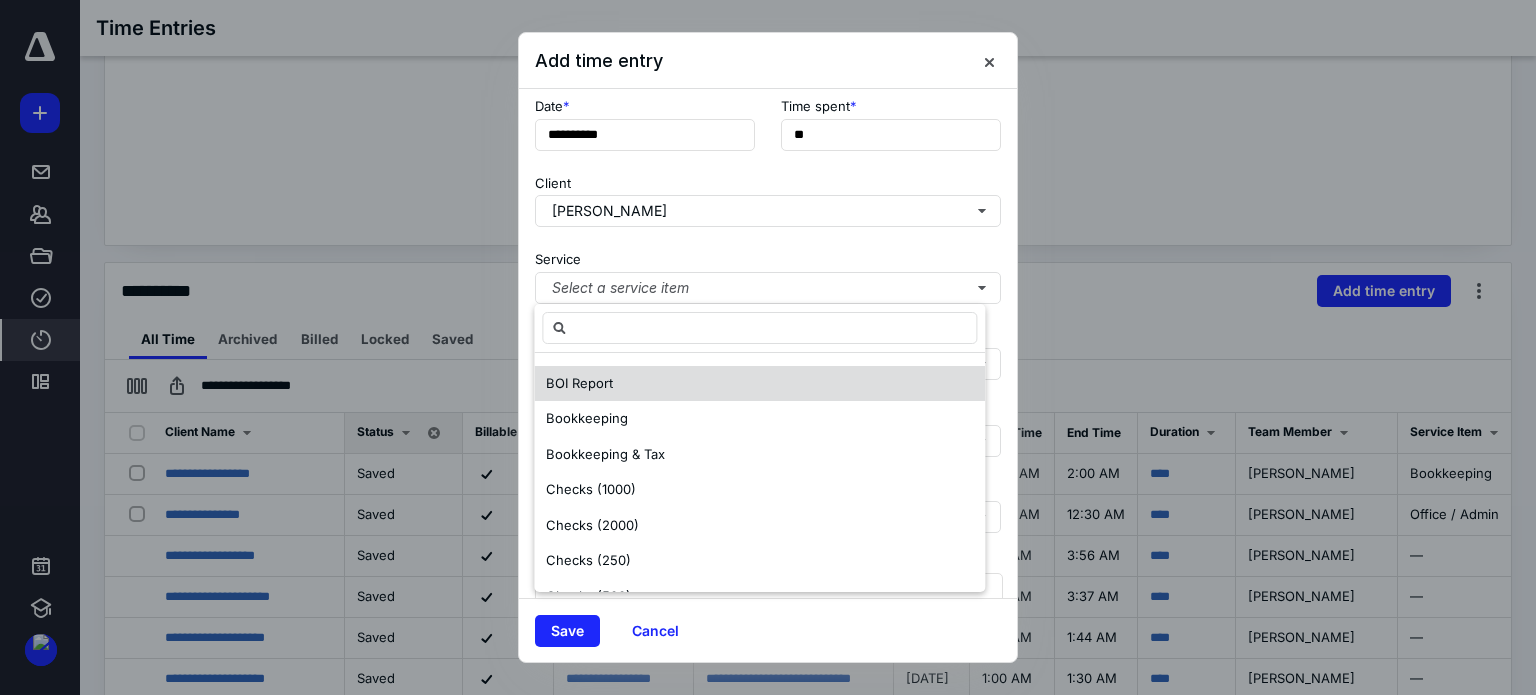scroll, scrollTop: 300, scrollLeft: 0, axis: vertical 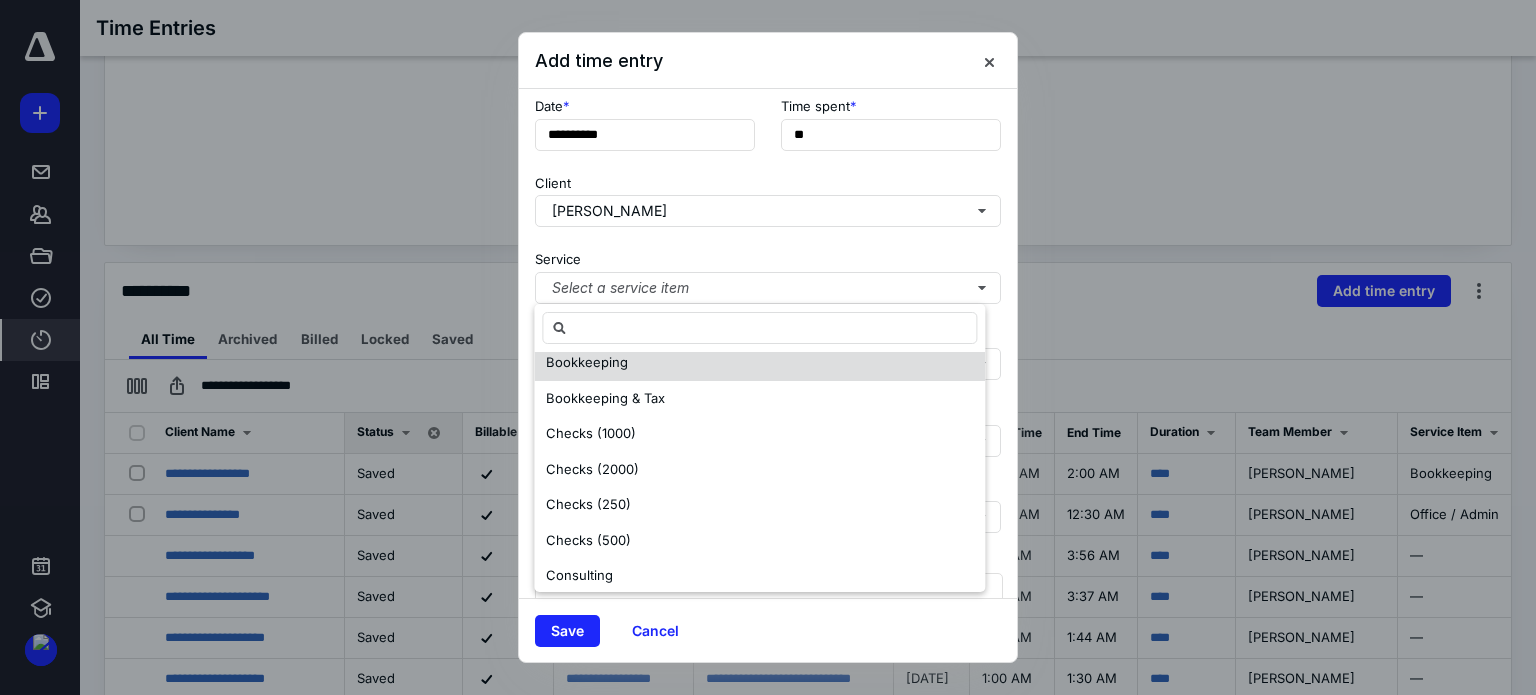 click on "Bookkeeping" at bounding box center (587, 362) 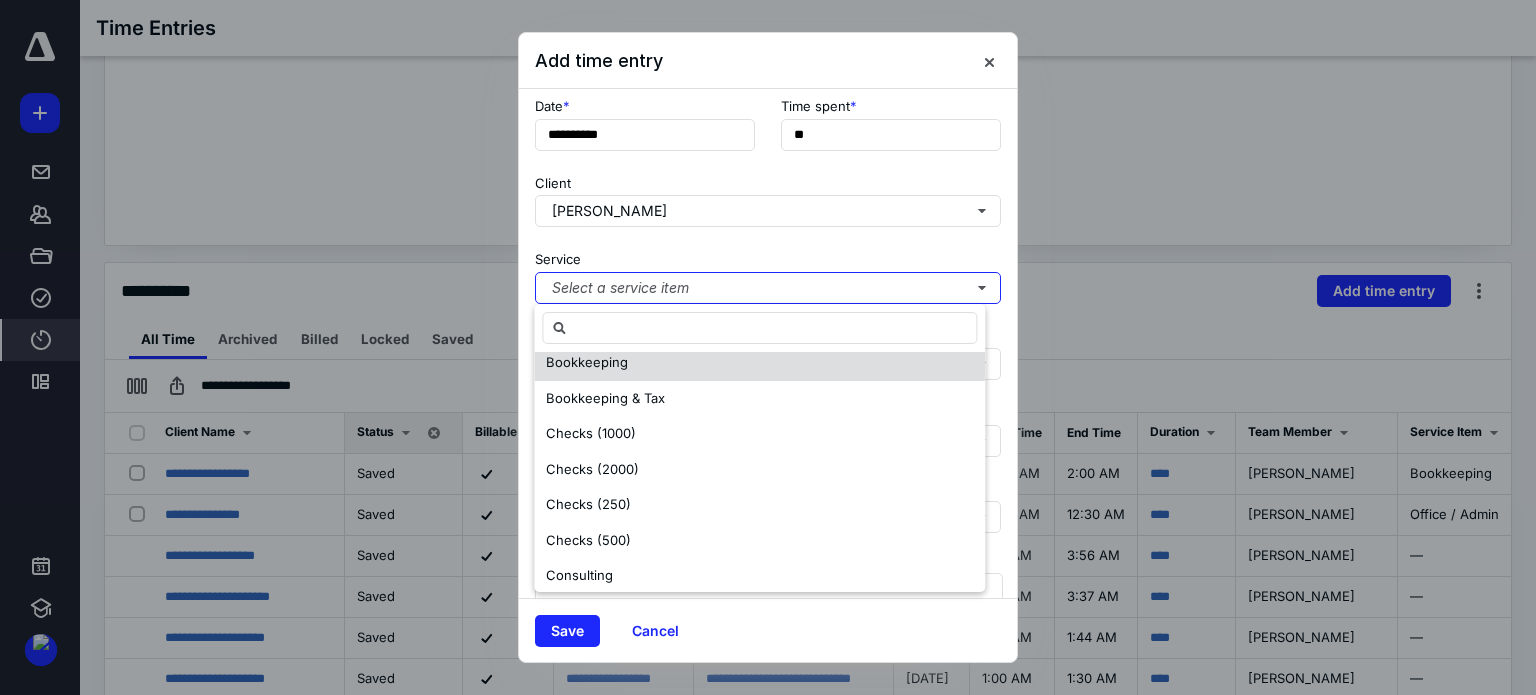 scroll, scrollTop: 0, scrollLeft: 0, axis: both 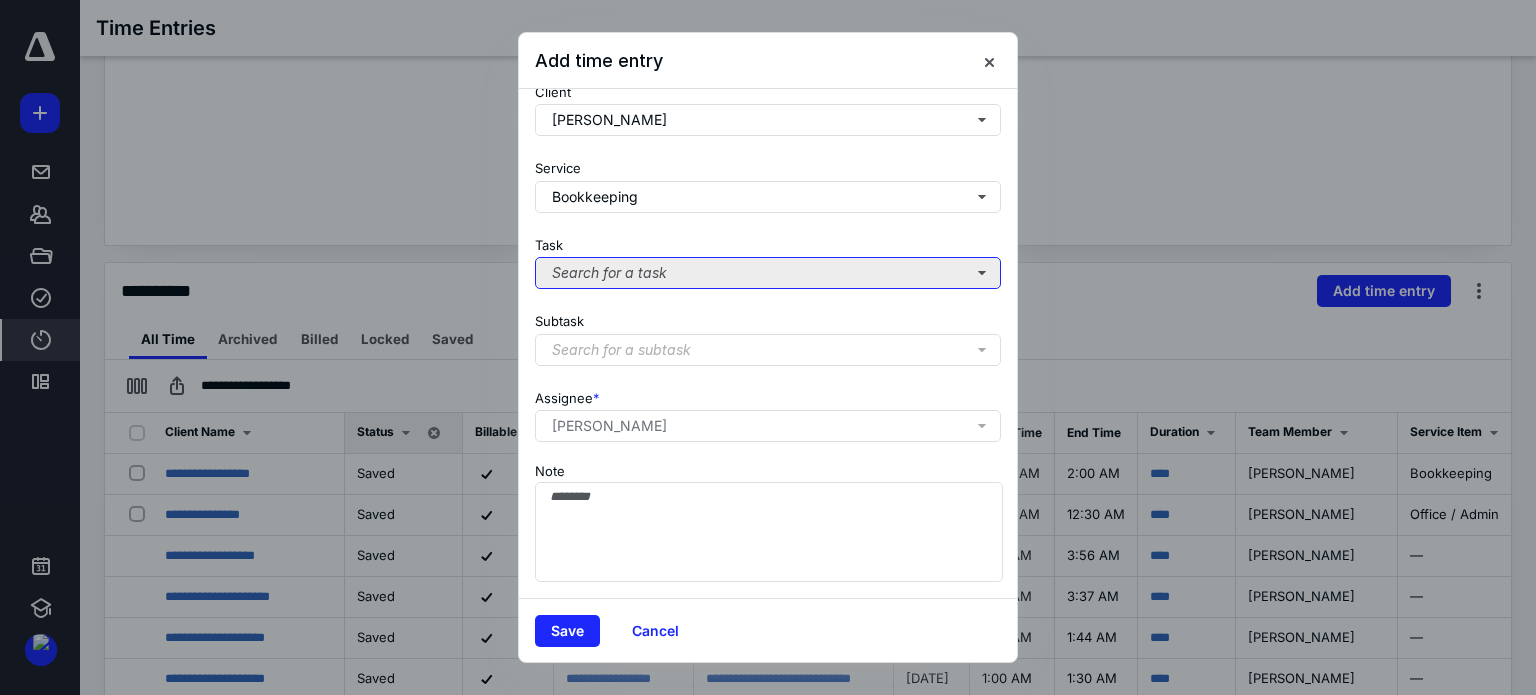click on "Search for a task" at bounding box center (768, 273) 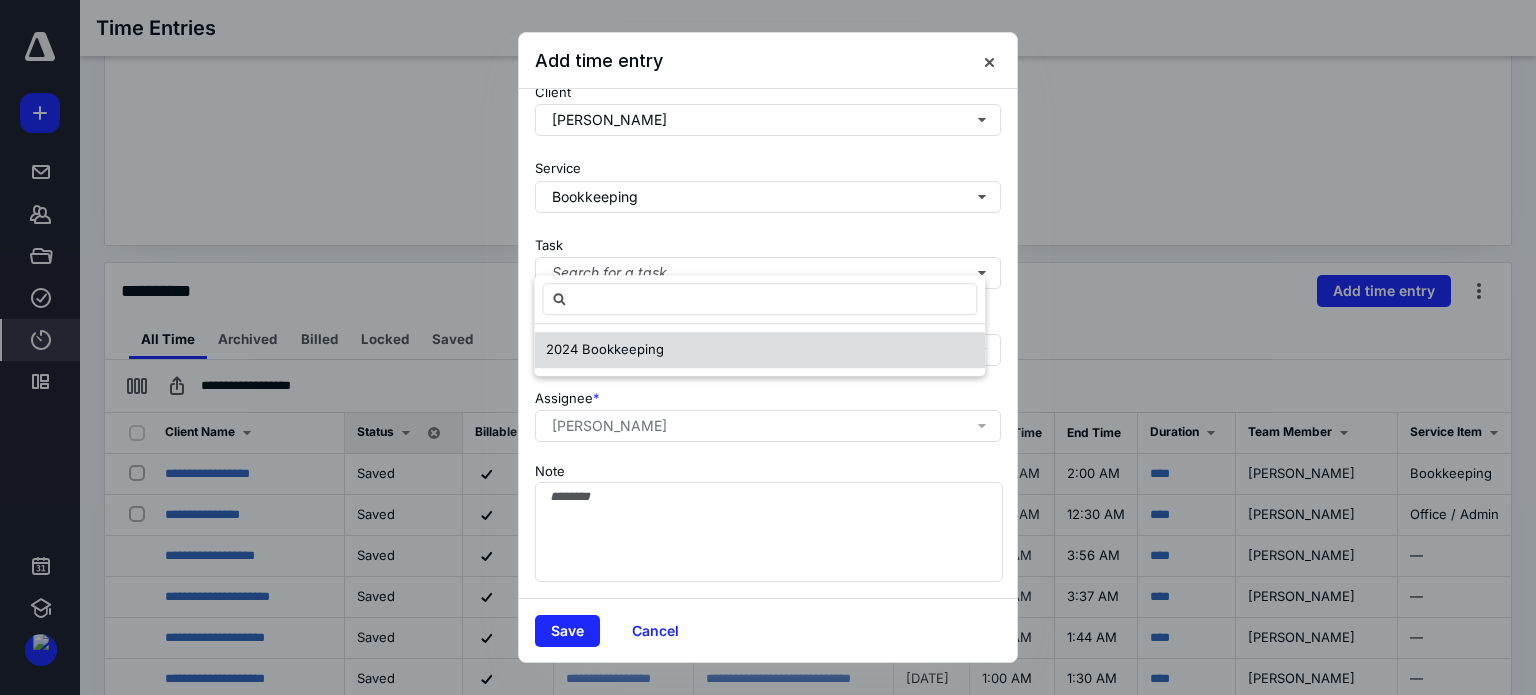 click on "2024 Bookkeeping" at bounding box center [605, 349] 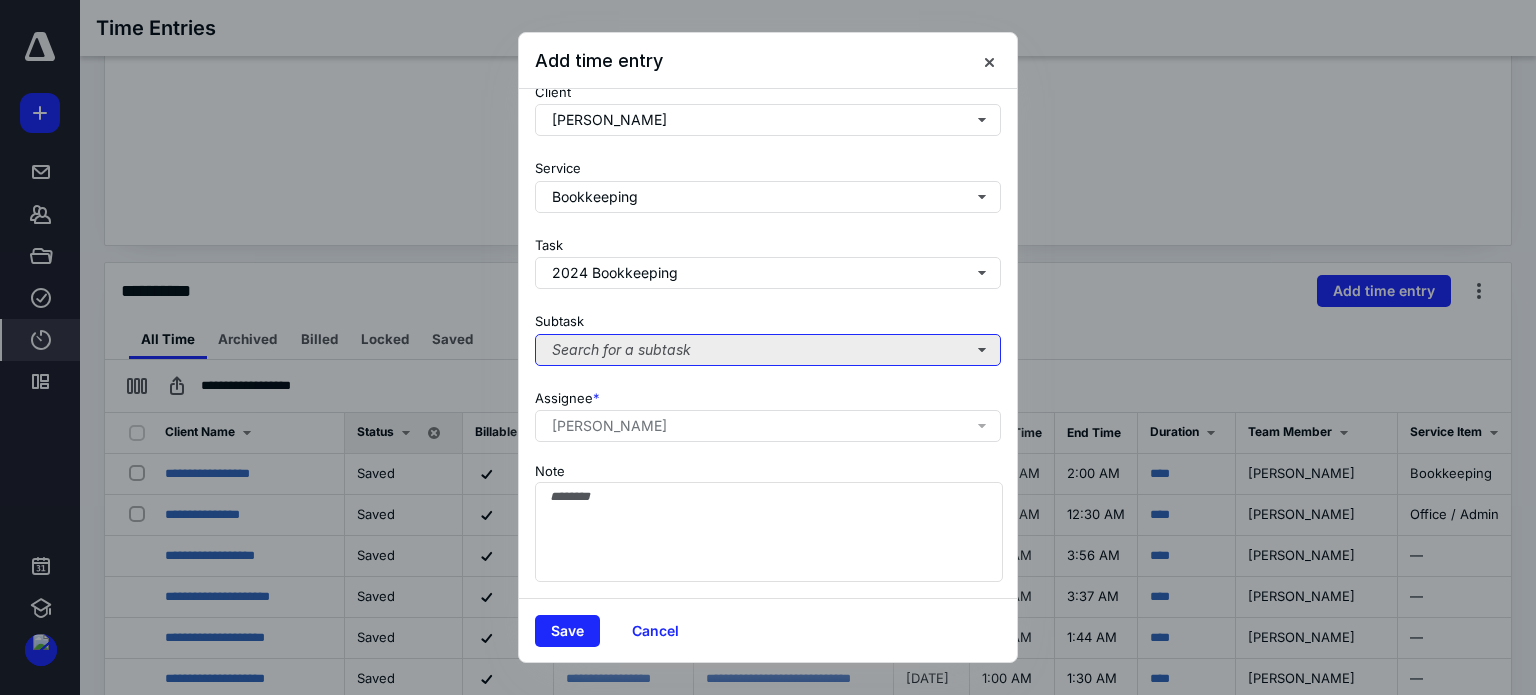 click on "Search for a subtask" at bounding box center [768, 350] 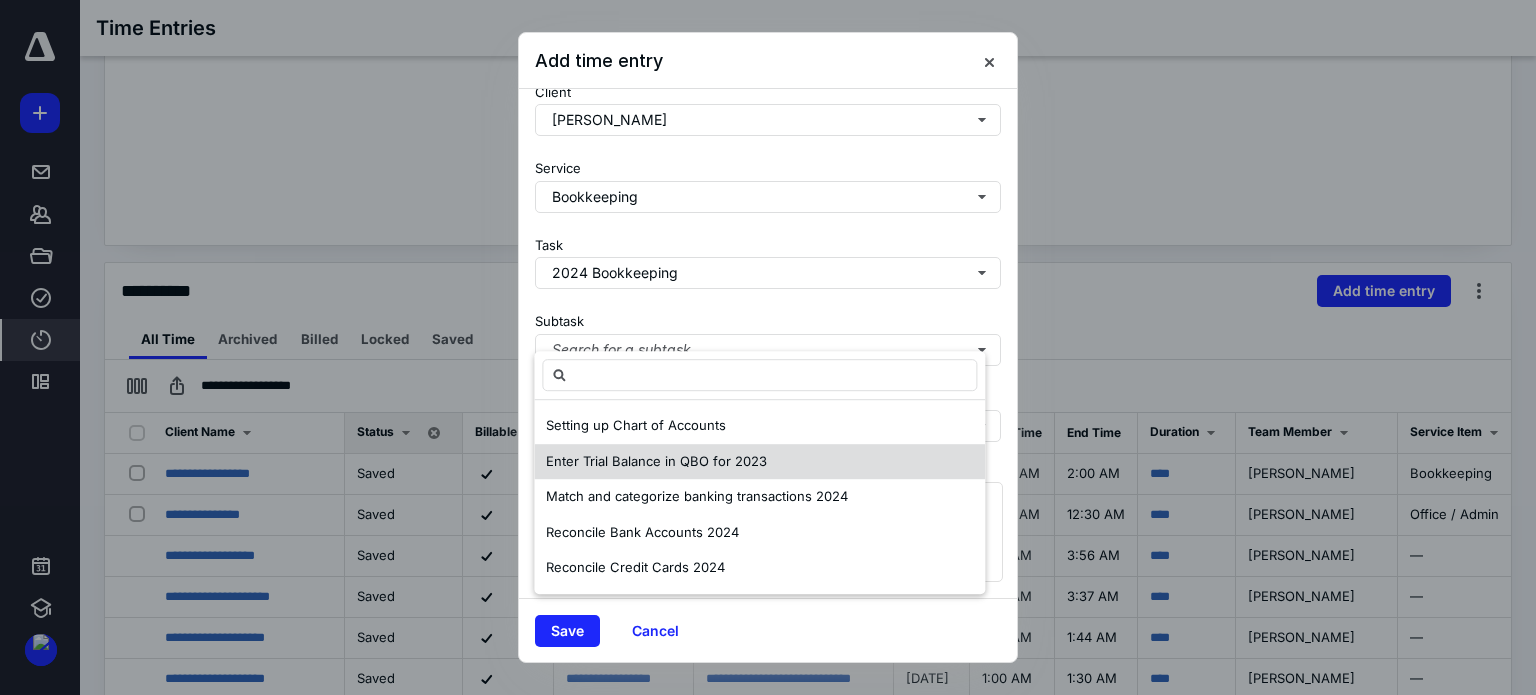 click on "Enter Trial Balance in QBO for 2023" at bounding box center [656, 461] 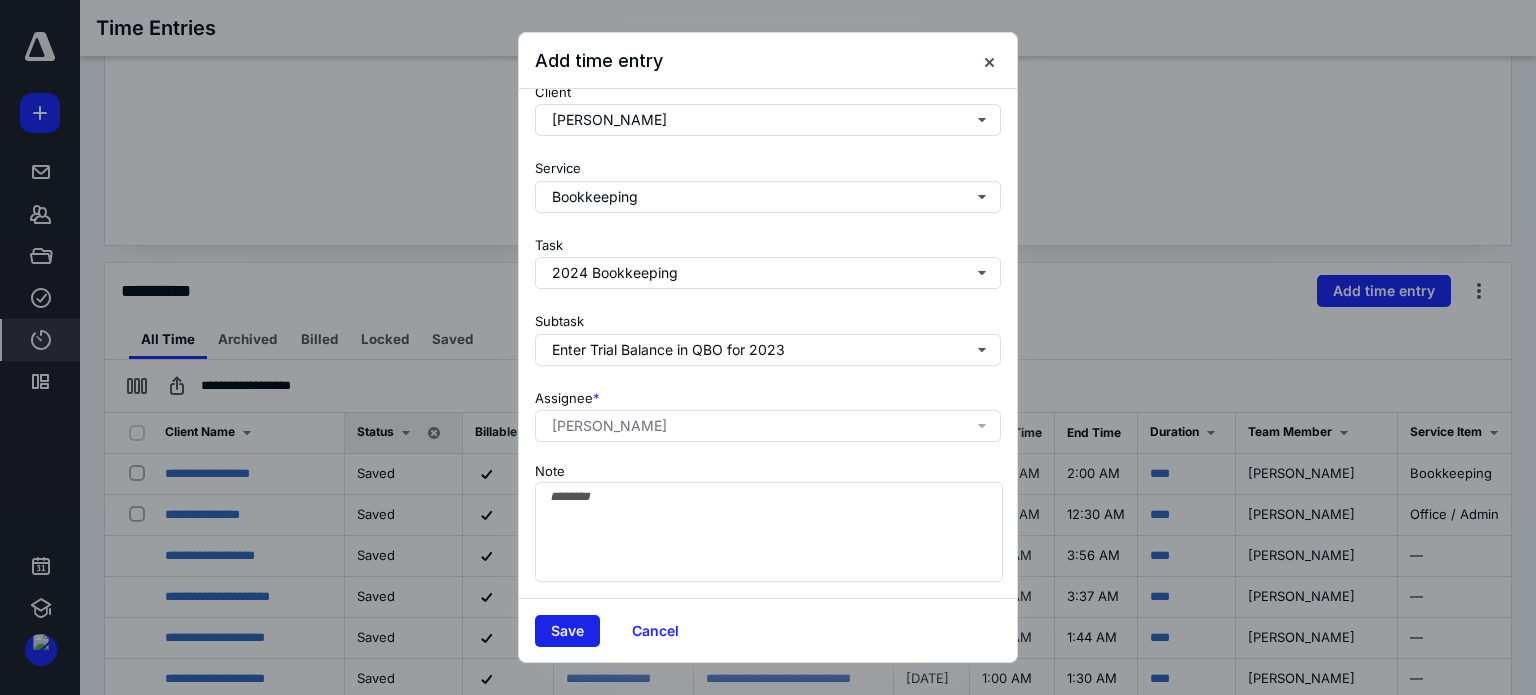 click on "Save" at bounding box center [567, 631] 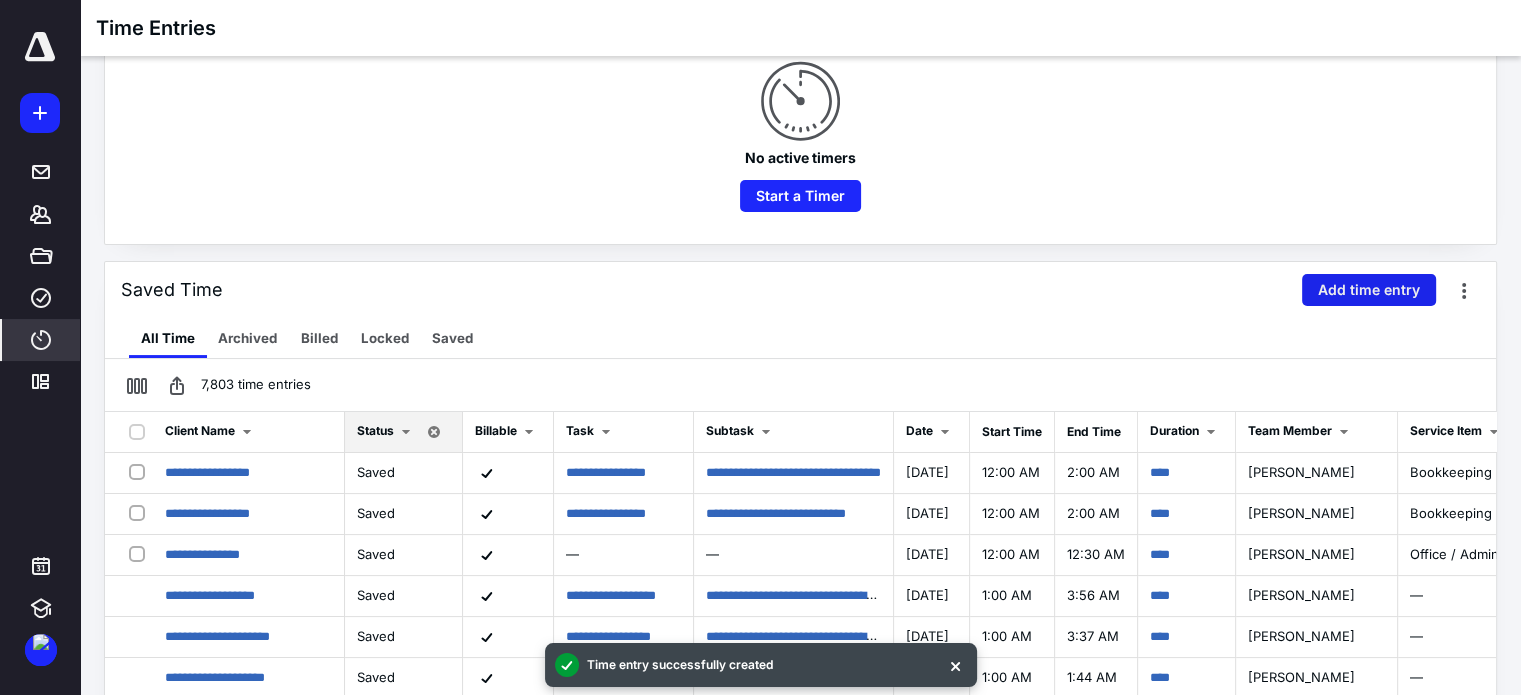click on "Add time entry" at bounding box center (1369, 290) 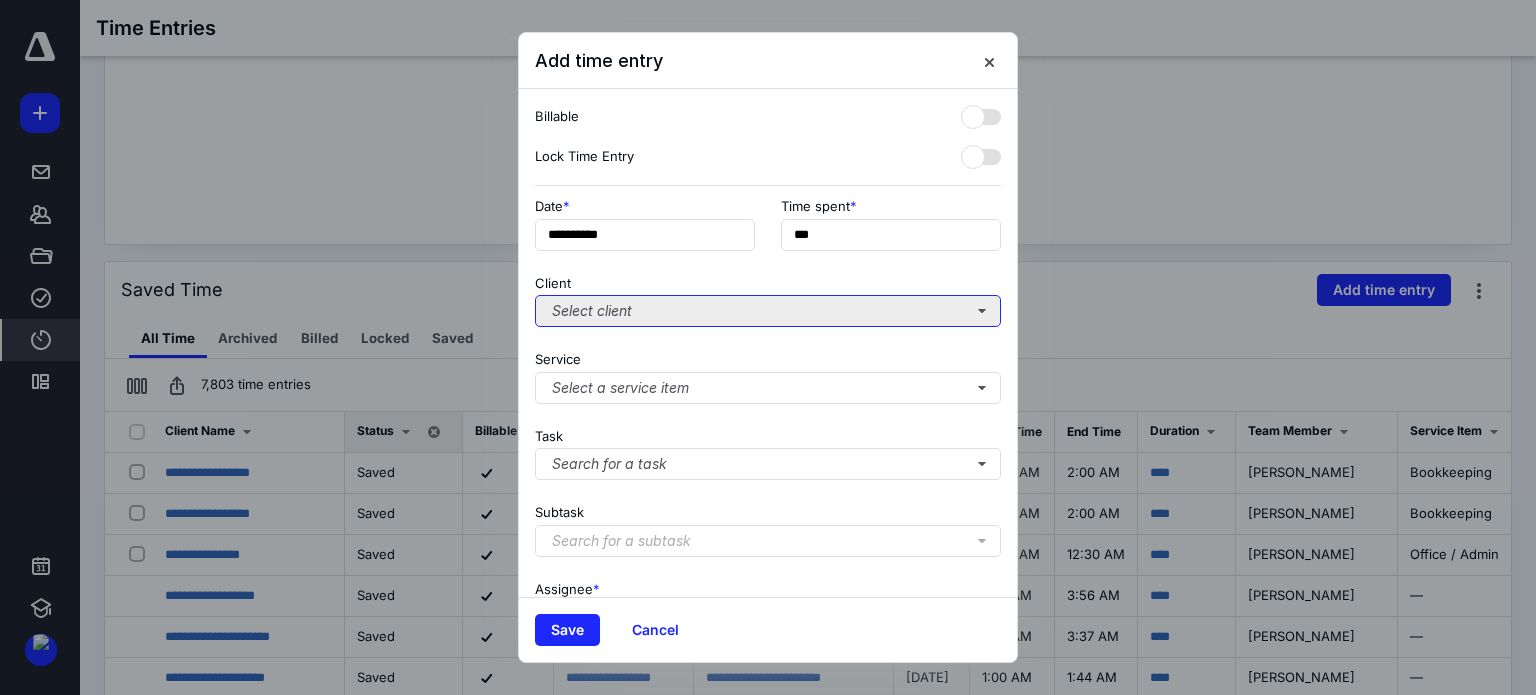 click on "Select client" at bounding box center (768, 311) 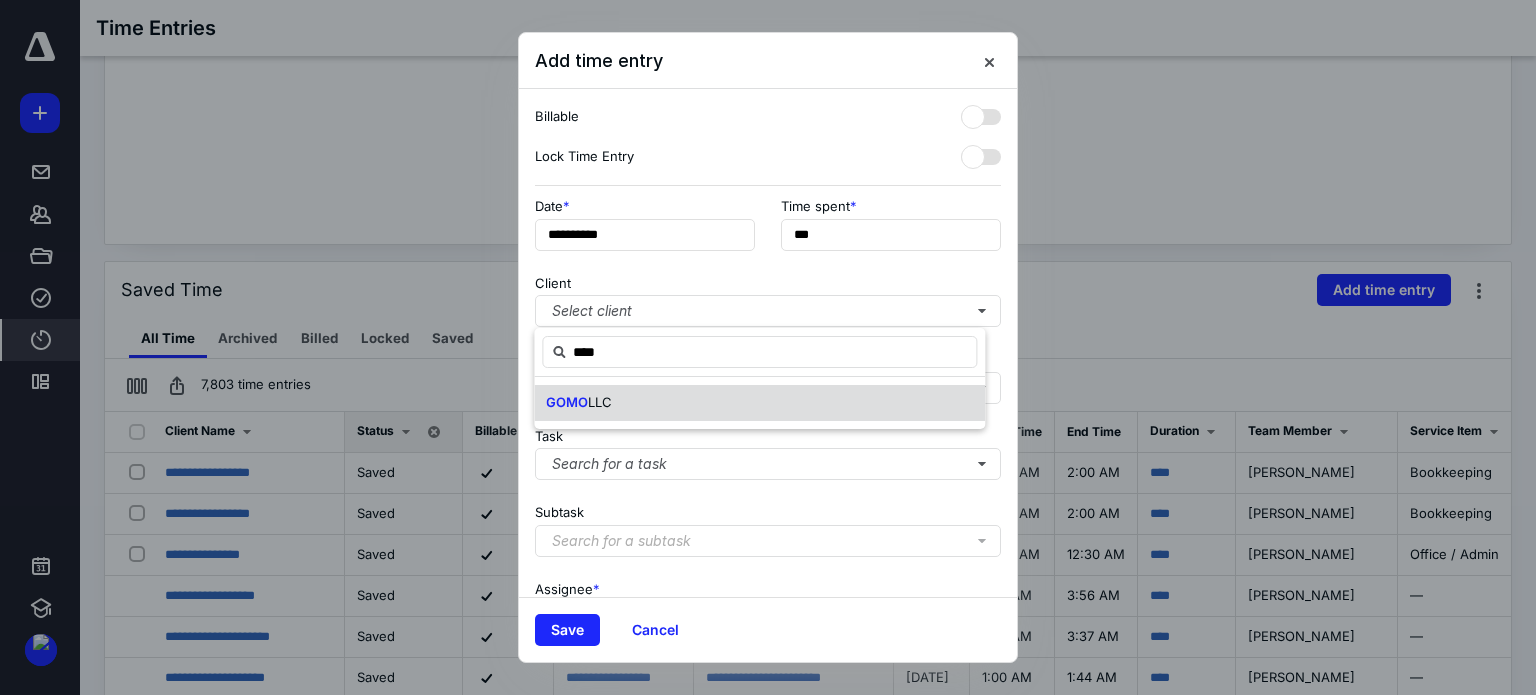 click on "GOMO  LLC" at bounding box center (759, 403) 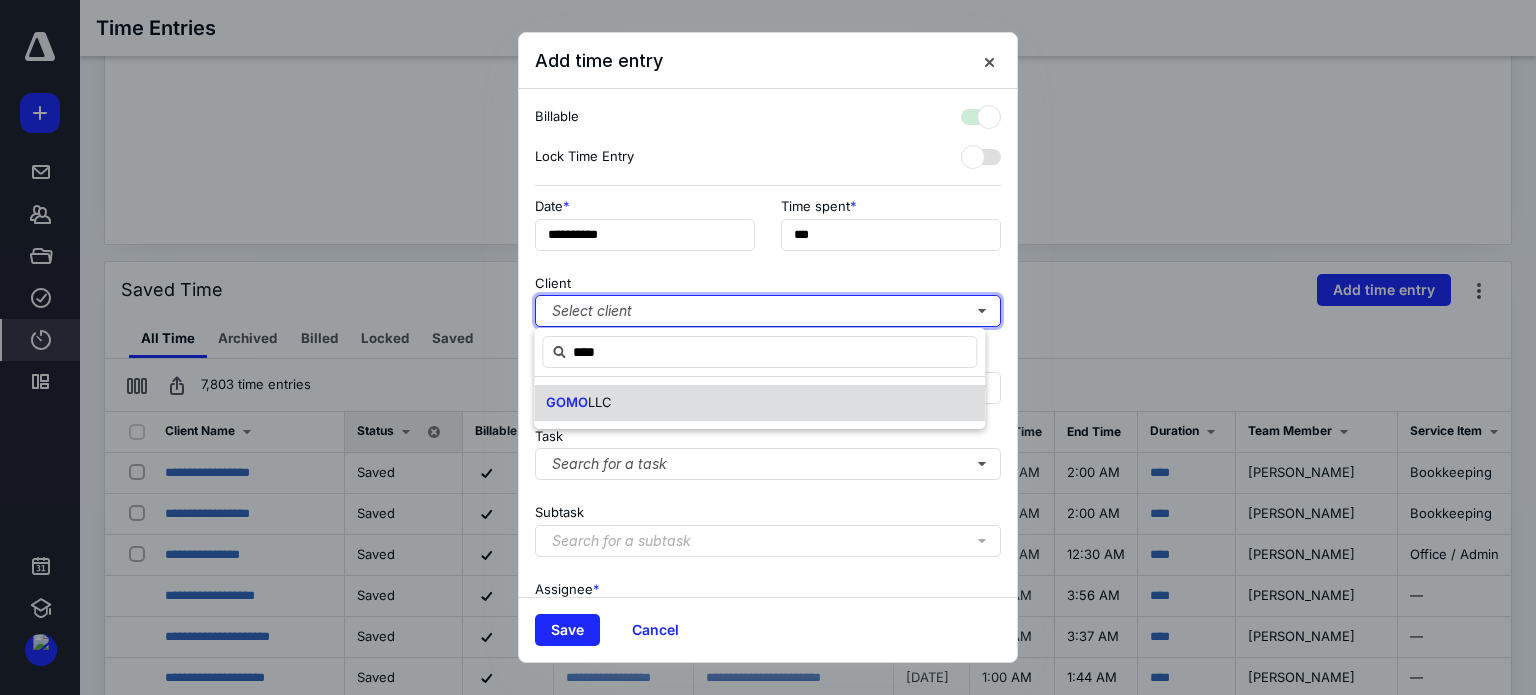 checkbox on "true" 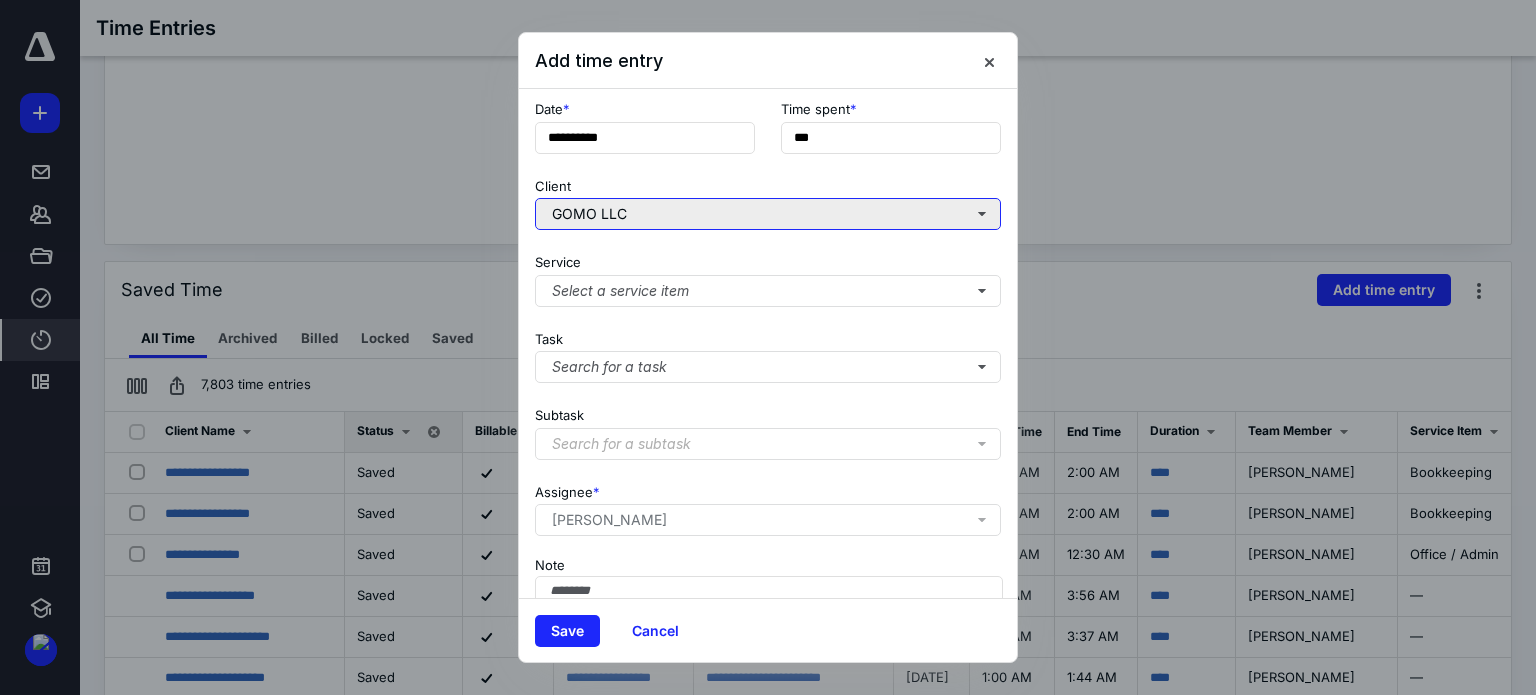 scroll, scrollTop: 100, scrollLeft: 0, axis: vertical 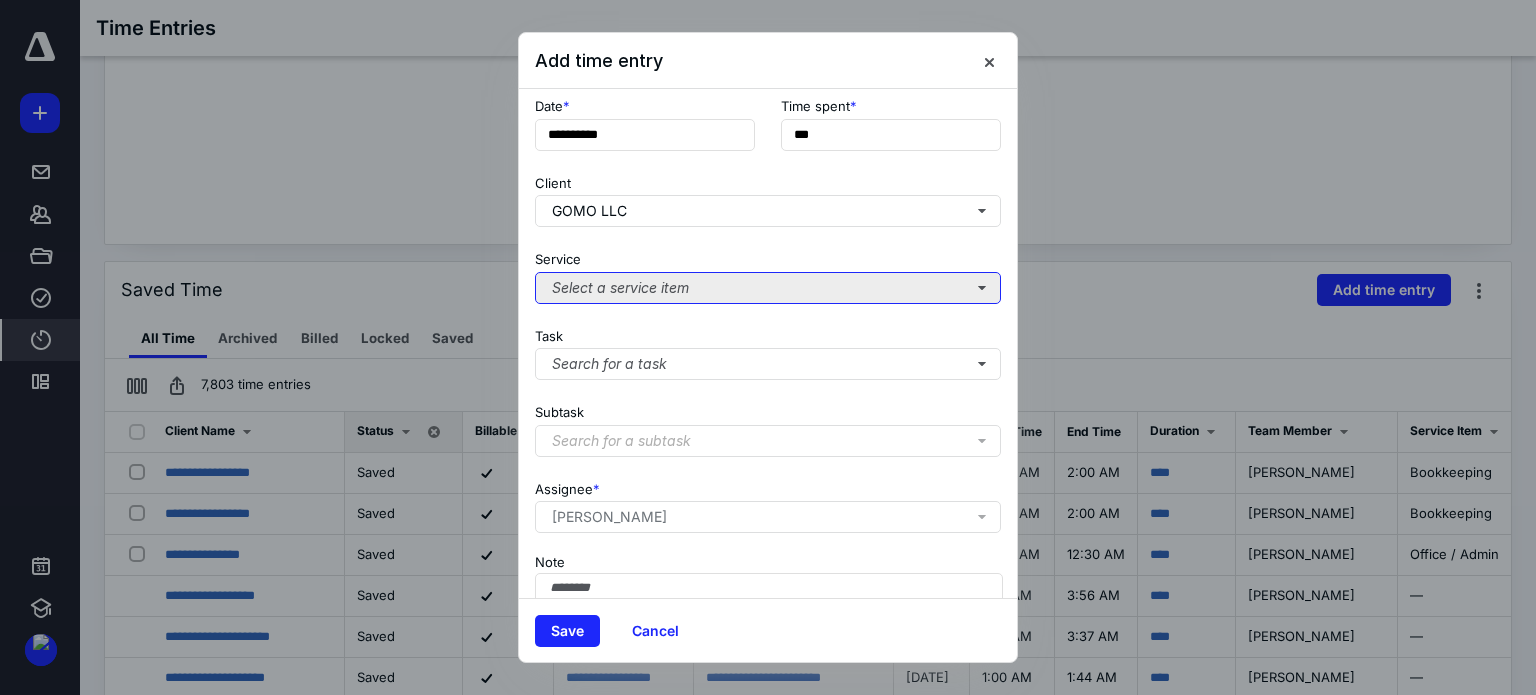 click on "Select a service item" at bounding box center (768, 288) 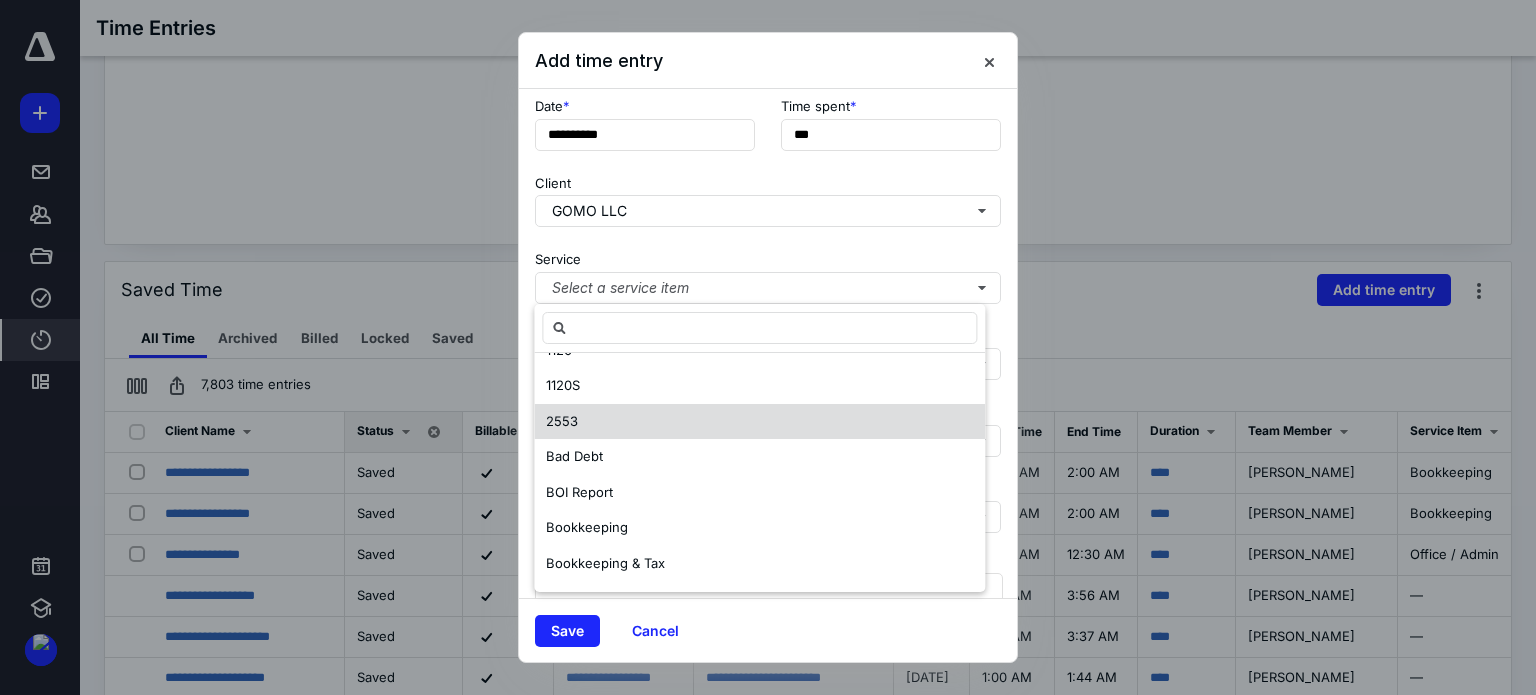 scroll, scrollTop: 200, scrollLeft: 0, axis: vertical 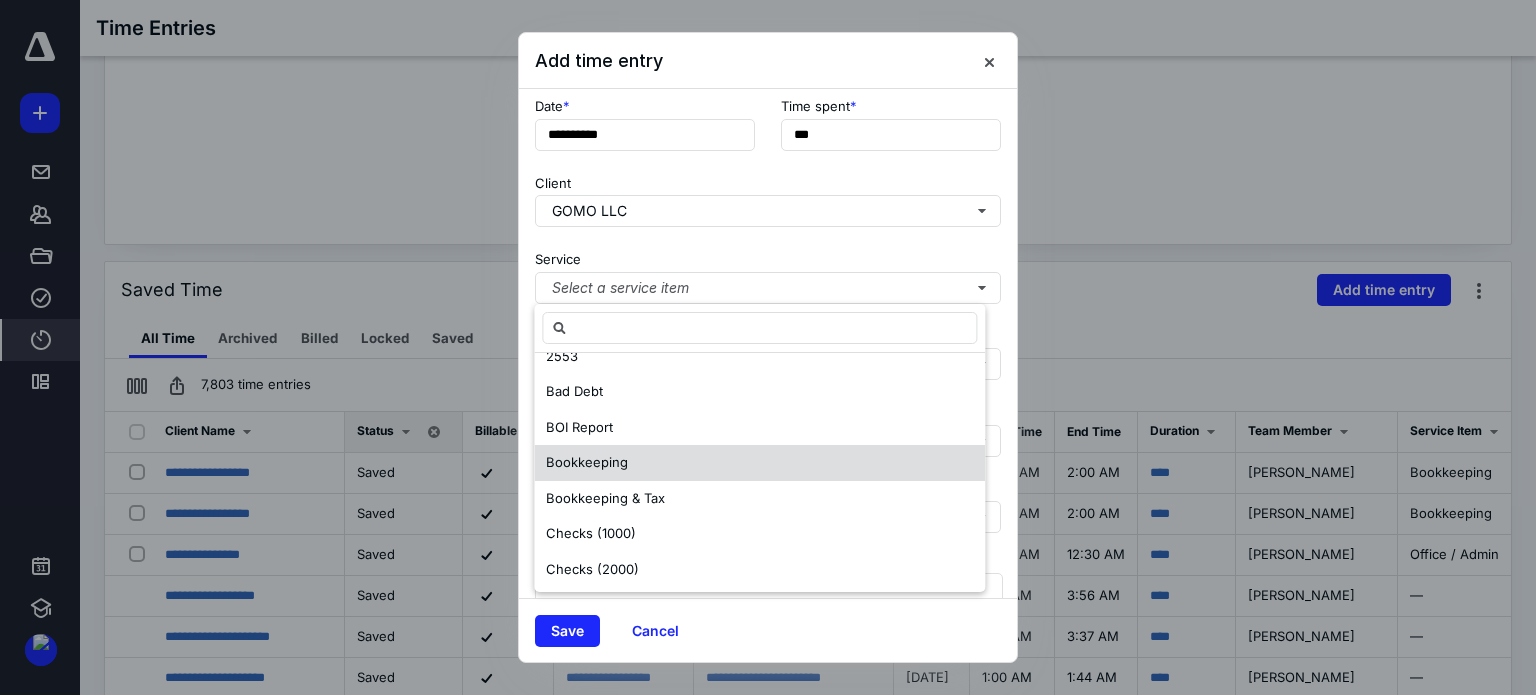 click on "Bookkeeping" at bounding box center (759, 463) 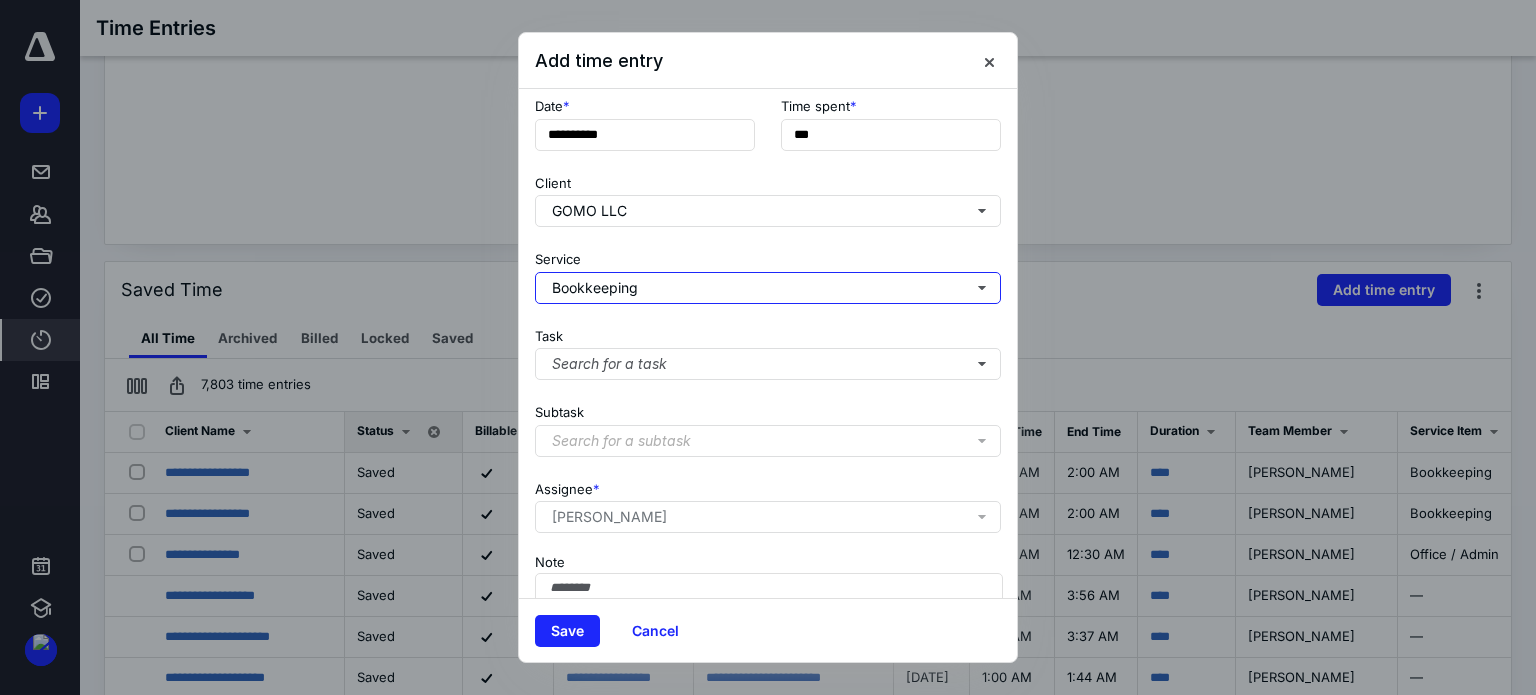 scroll, scrollTop: 0, scrollLeft: 0, axis: both 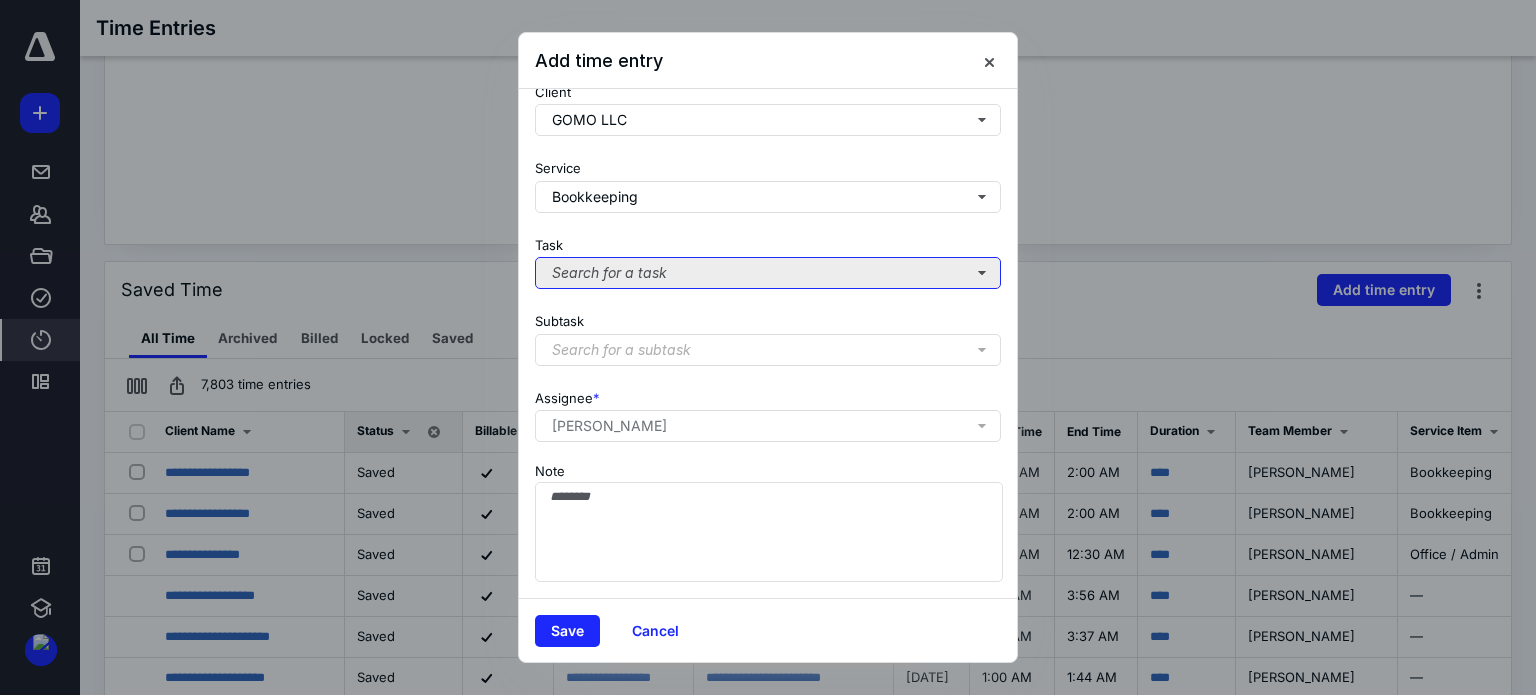 click on "Search for a task" at bounding box center (768, 273) 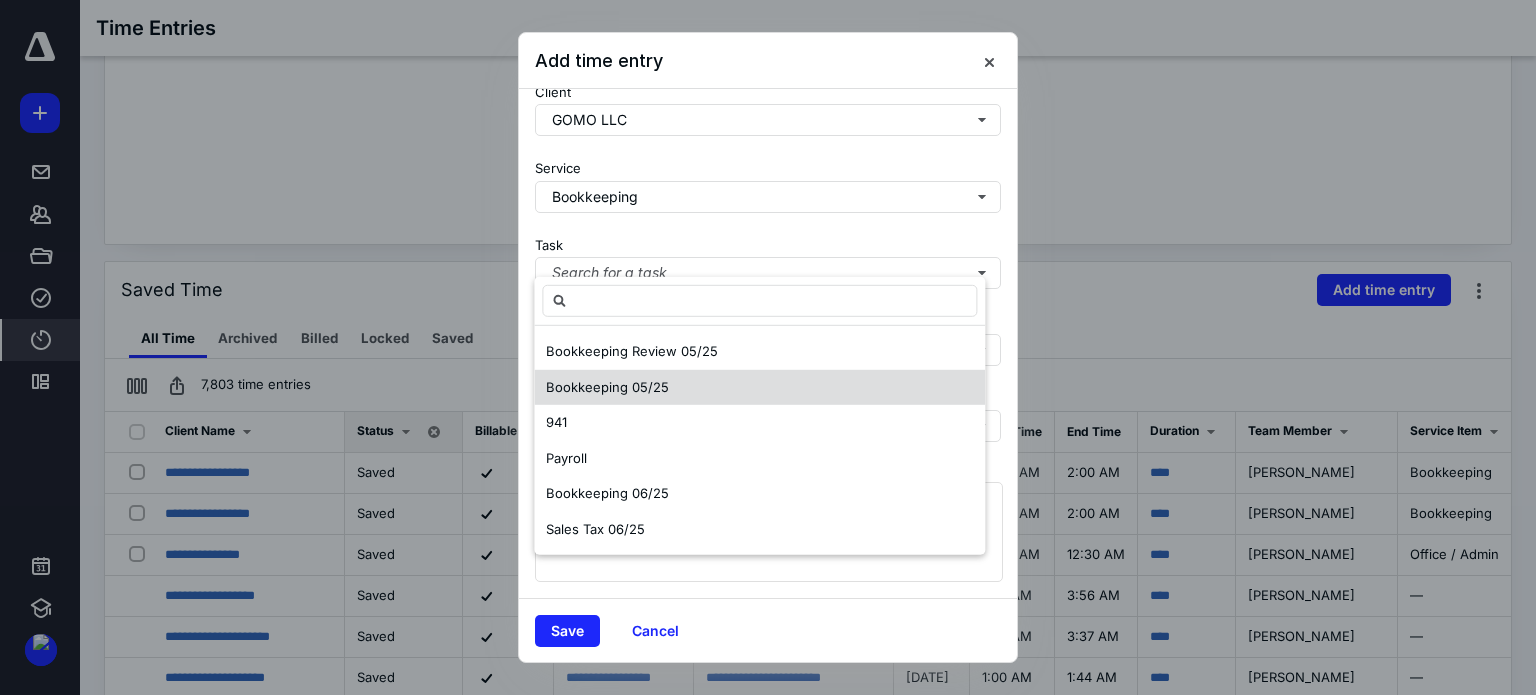 scroll, scrollTop: 205, scrollLeft: 0, axis: vertical 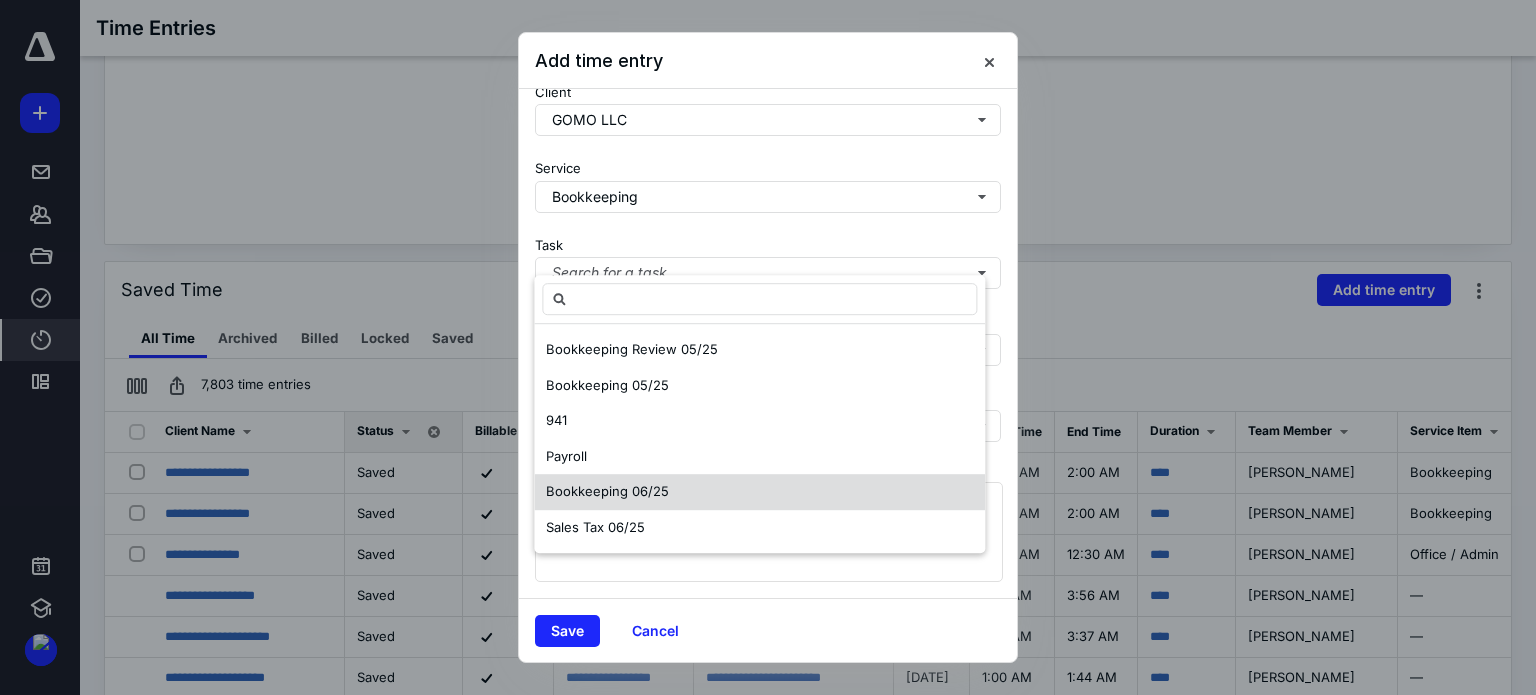 click on "Bookkeeping 06/25" at bounding box center (759, 492) 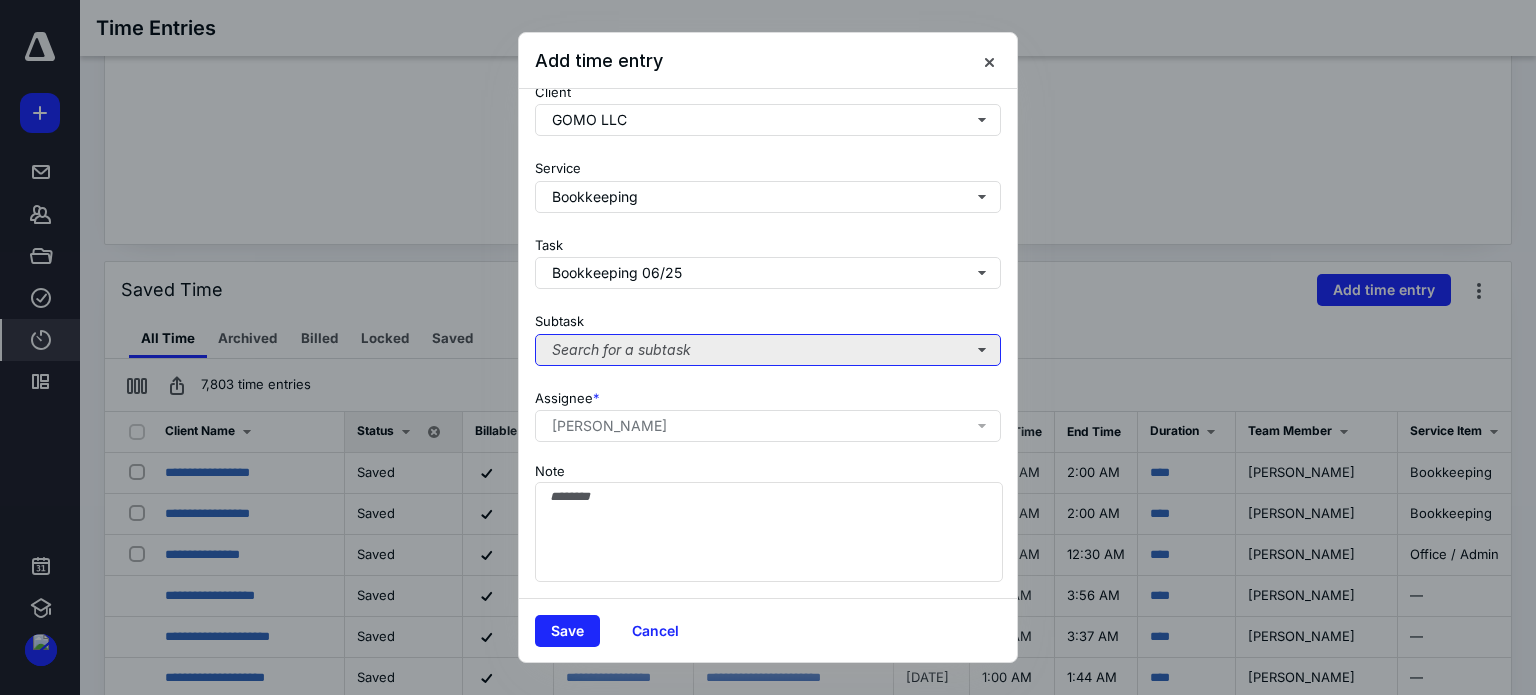 click on "Search for a subtask" at bounding box center (768, 350) 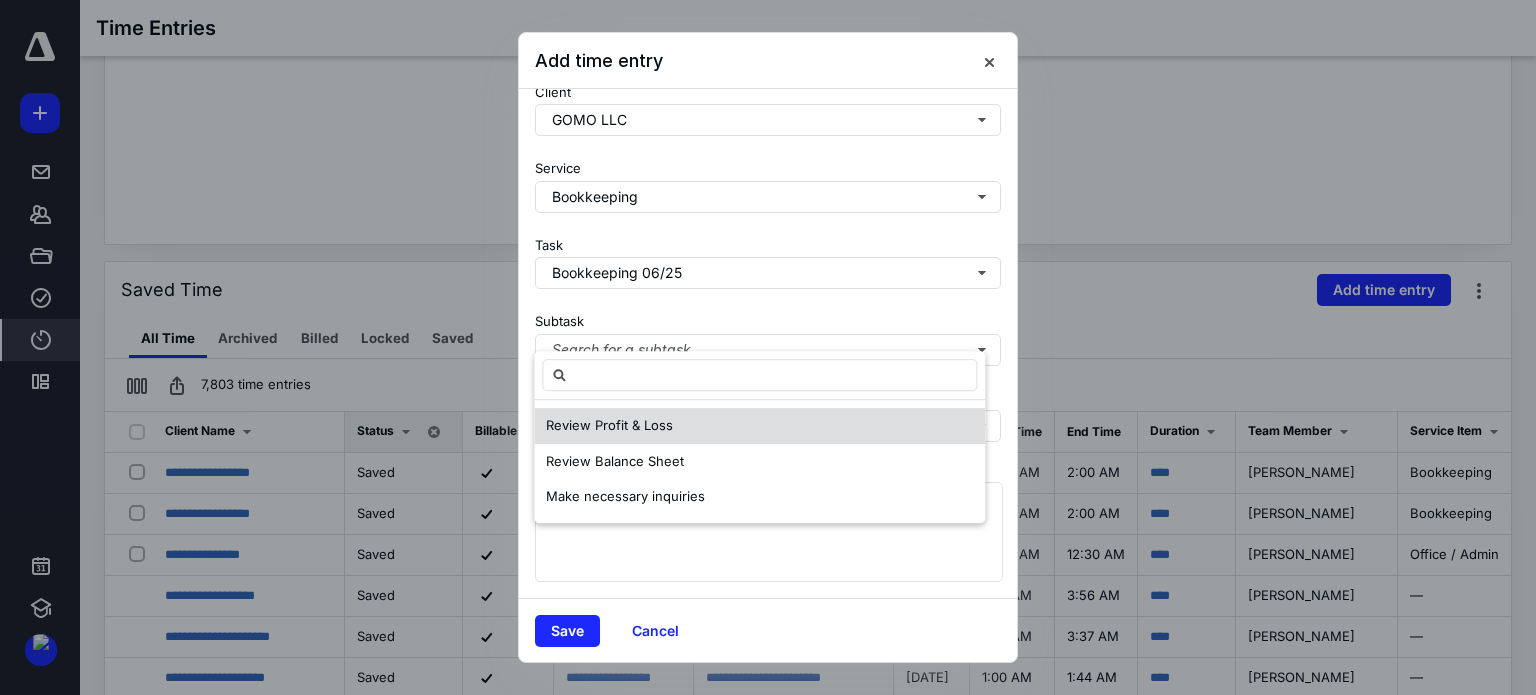 click on "Review Profit & Loss" at bounding box center [609, 425] 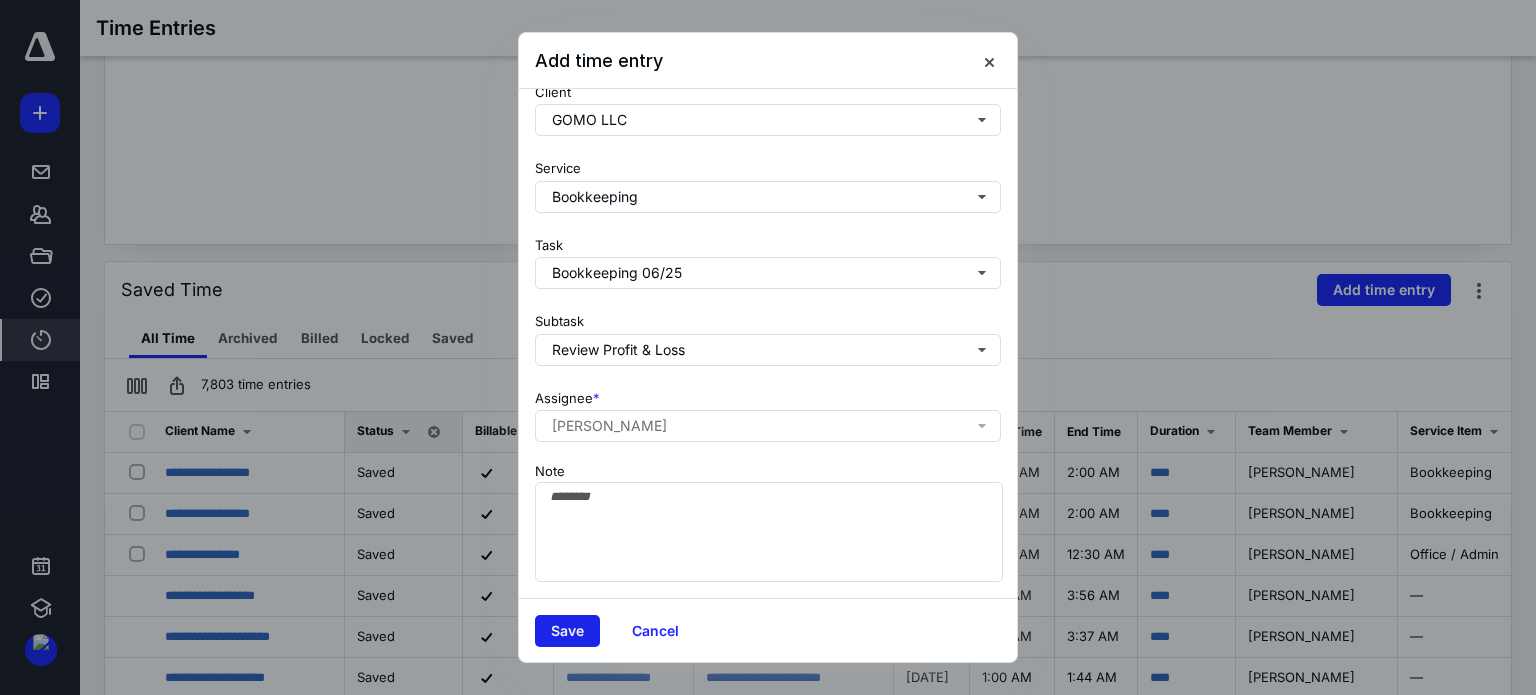 click on "Save" at bounding box center (567, 631) 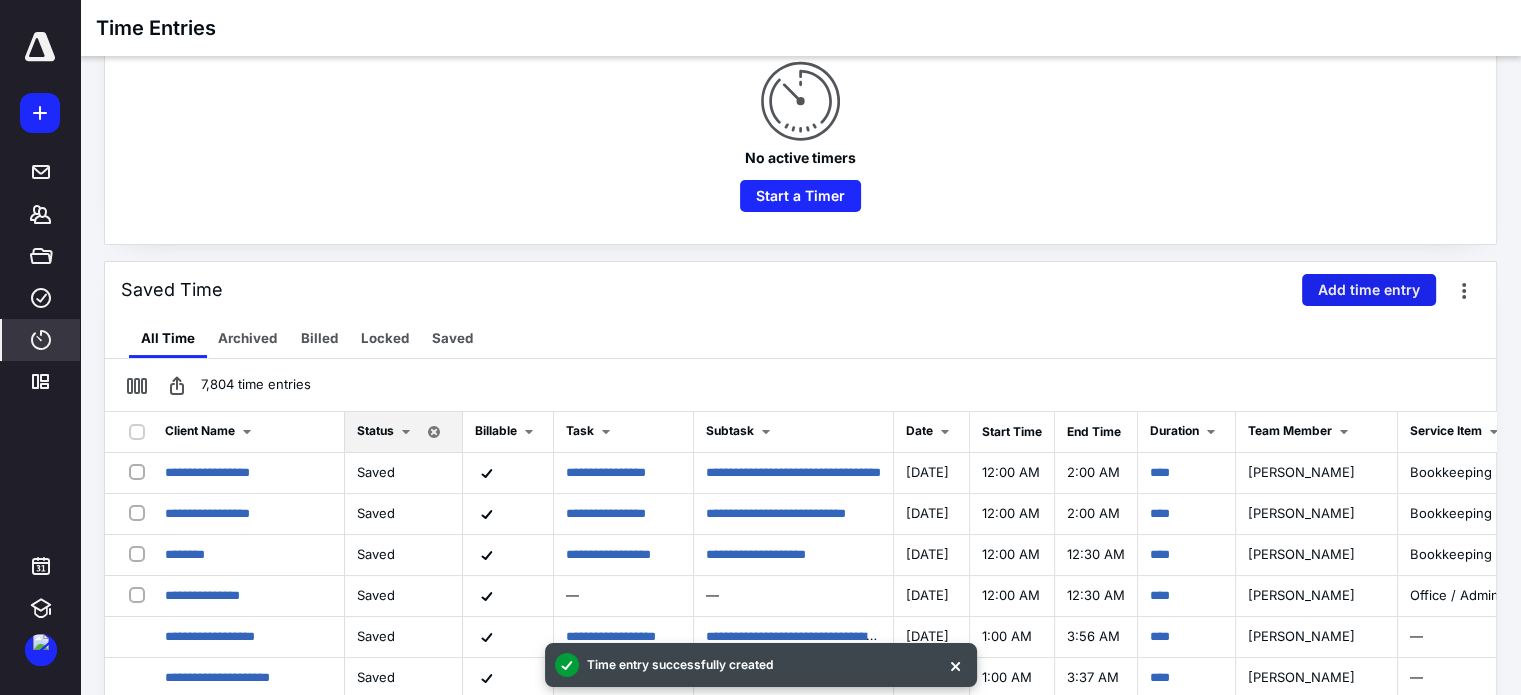 click on "Add time entry" at bounding box center [1369, 290] 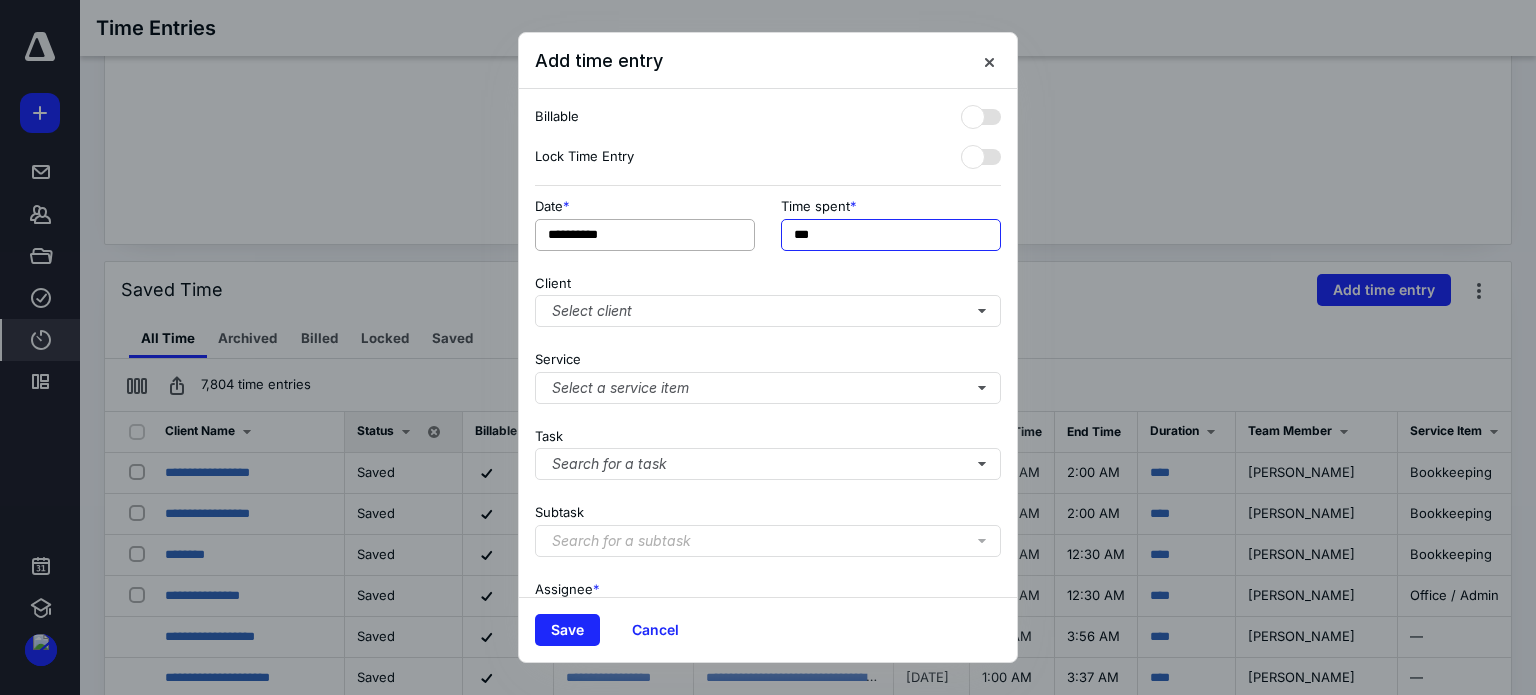 drag, startPoint x: 713, startPoint y: 237, endPoint x: 631, endPoint y: 243, distance: 82.219215 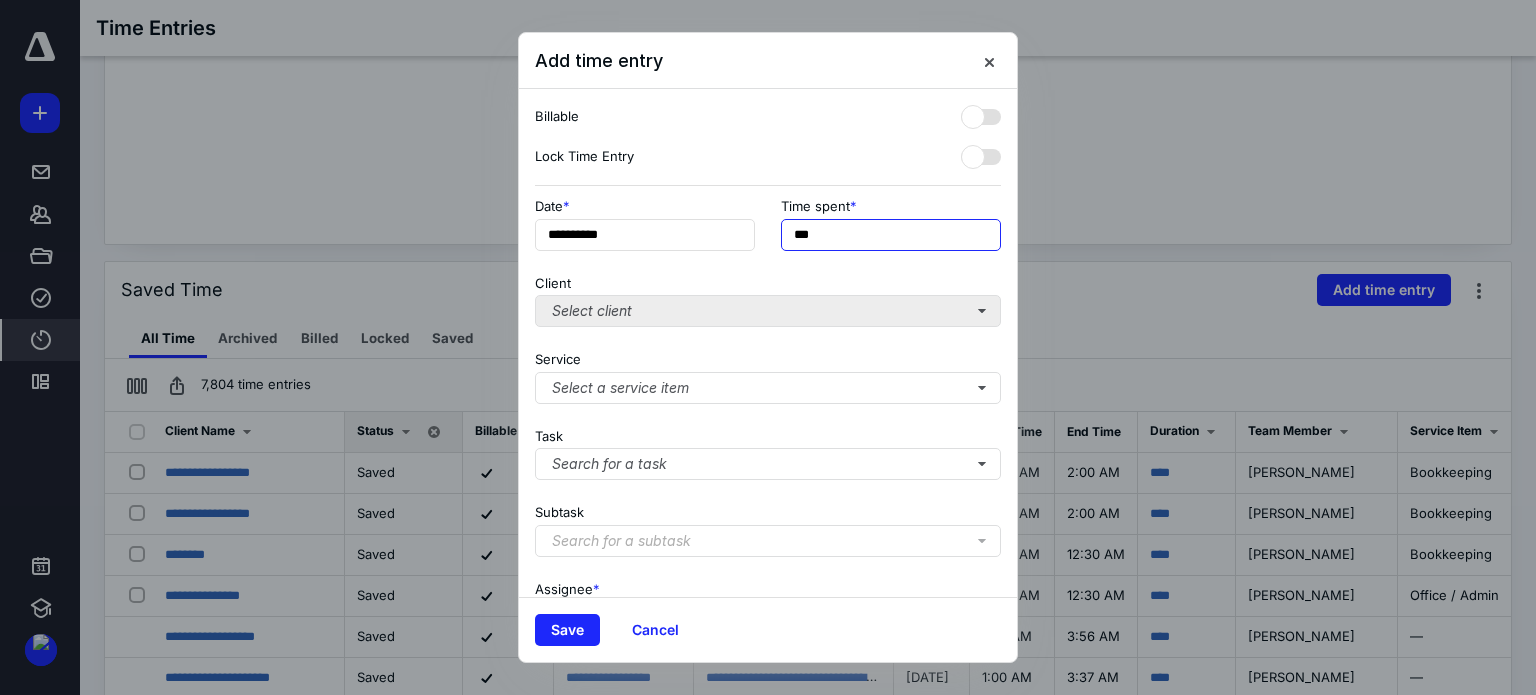 type on "******" 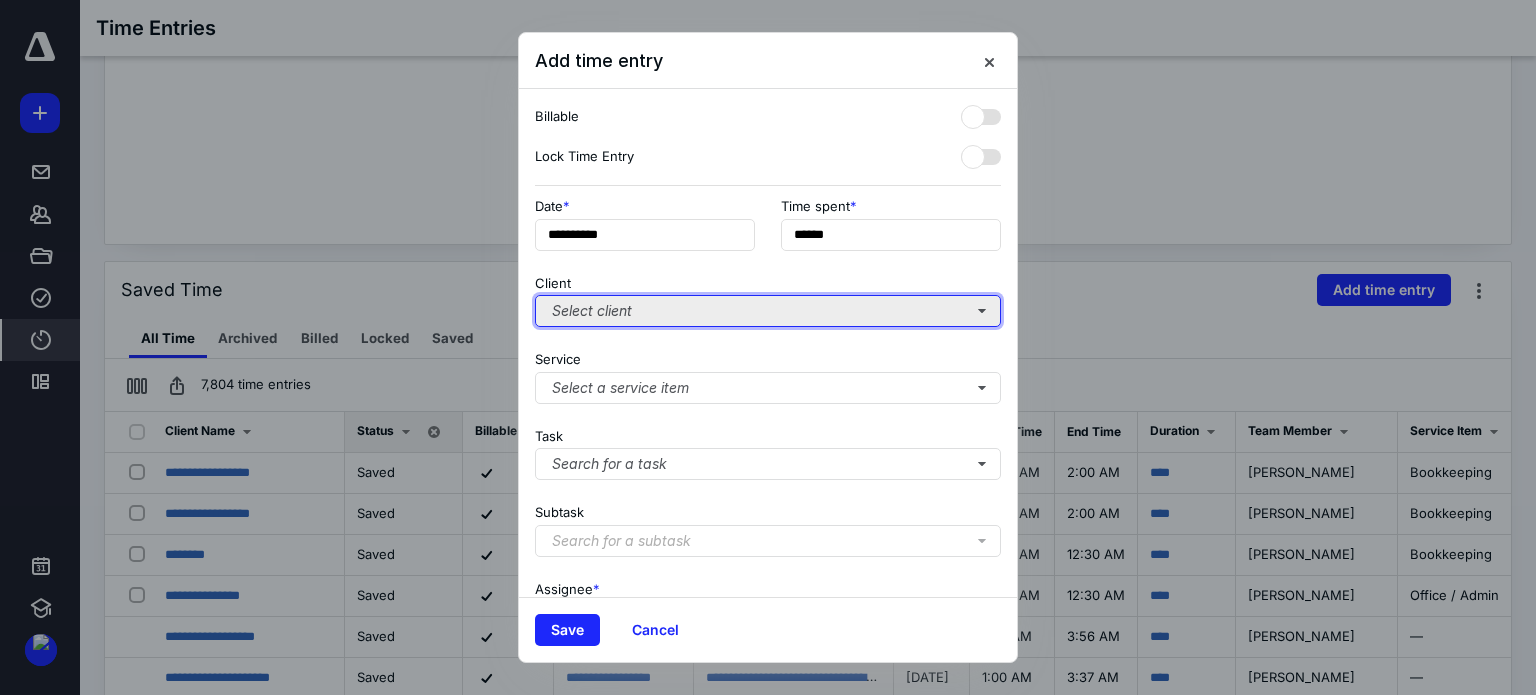 click on "Select client" at bounding box center (768, 311) 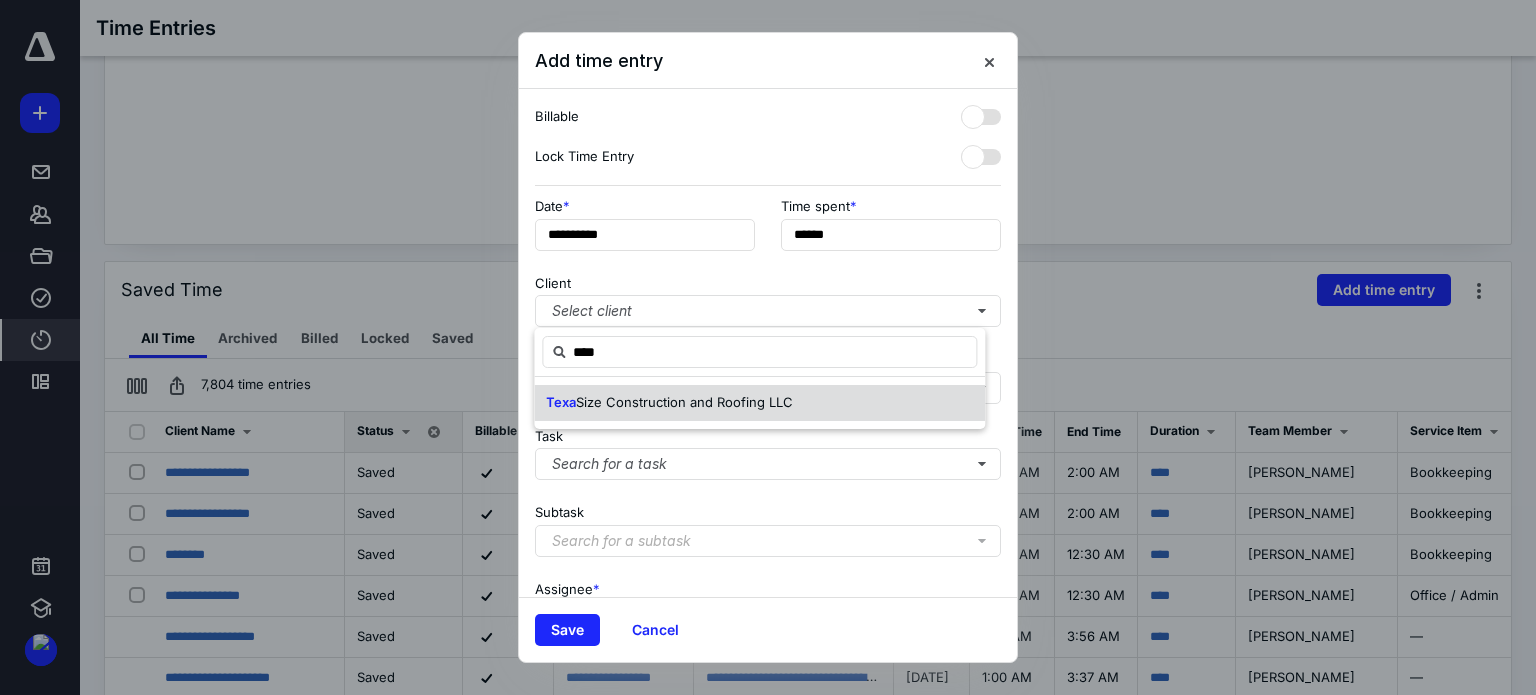 click on "Size Construction and Roofing LLC" at bounding box center (684, 402) 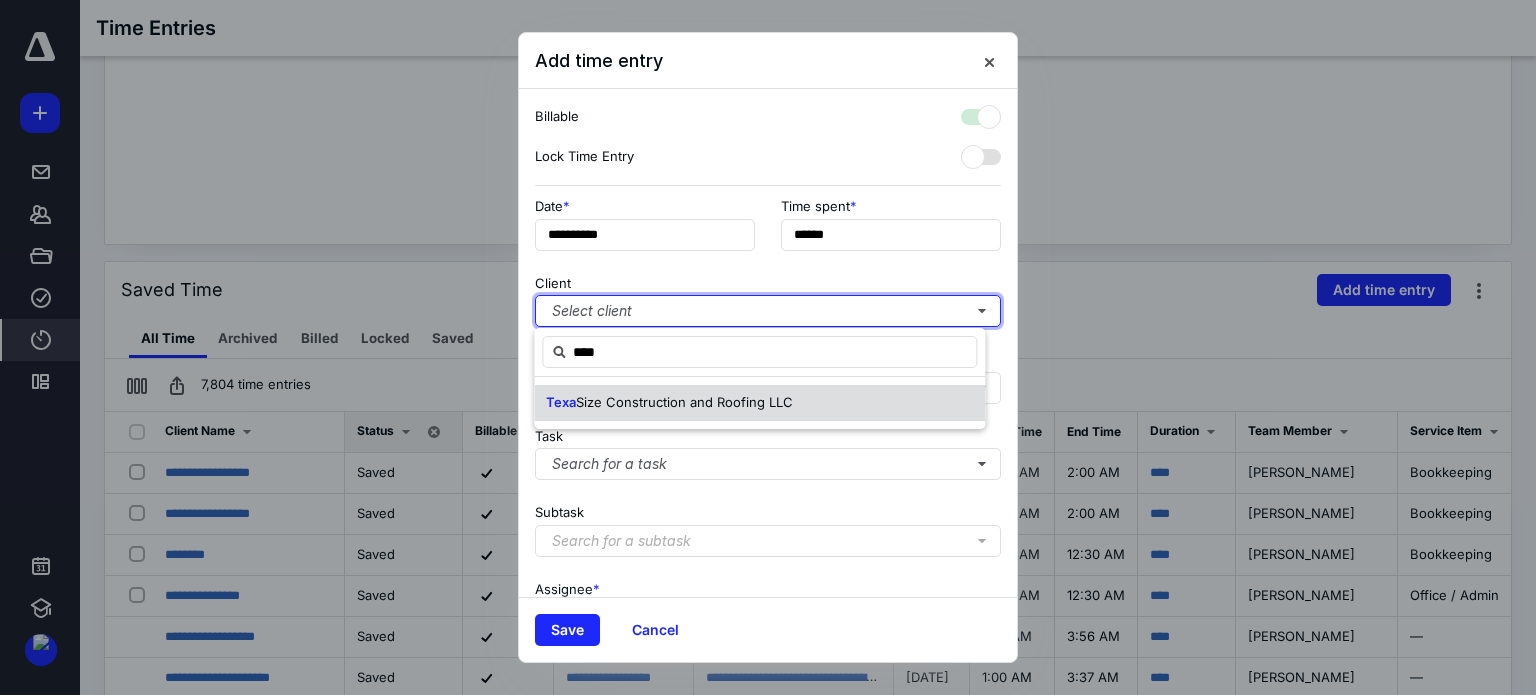 checkbox on "true" 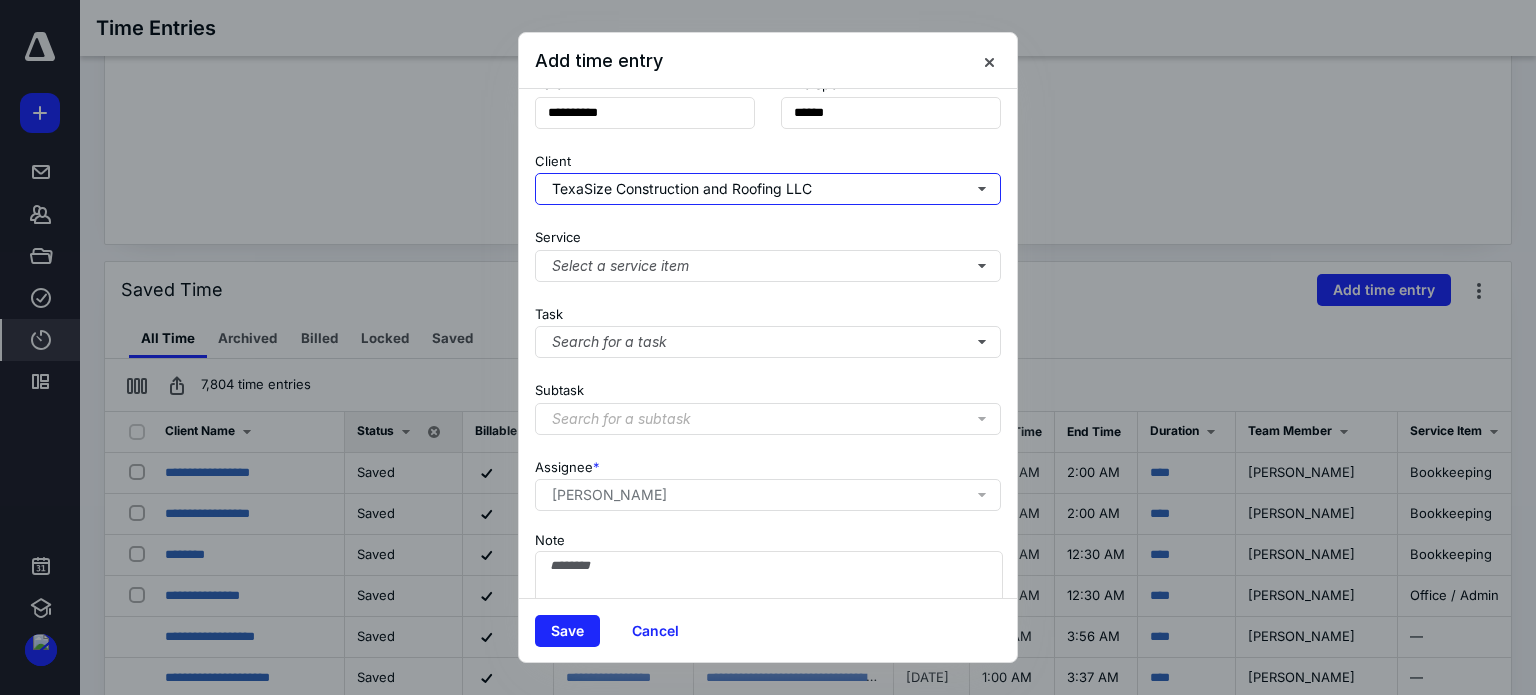 scroll, scrollTop: 200, scrollLeft: 0, axis: vertical 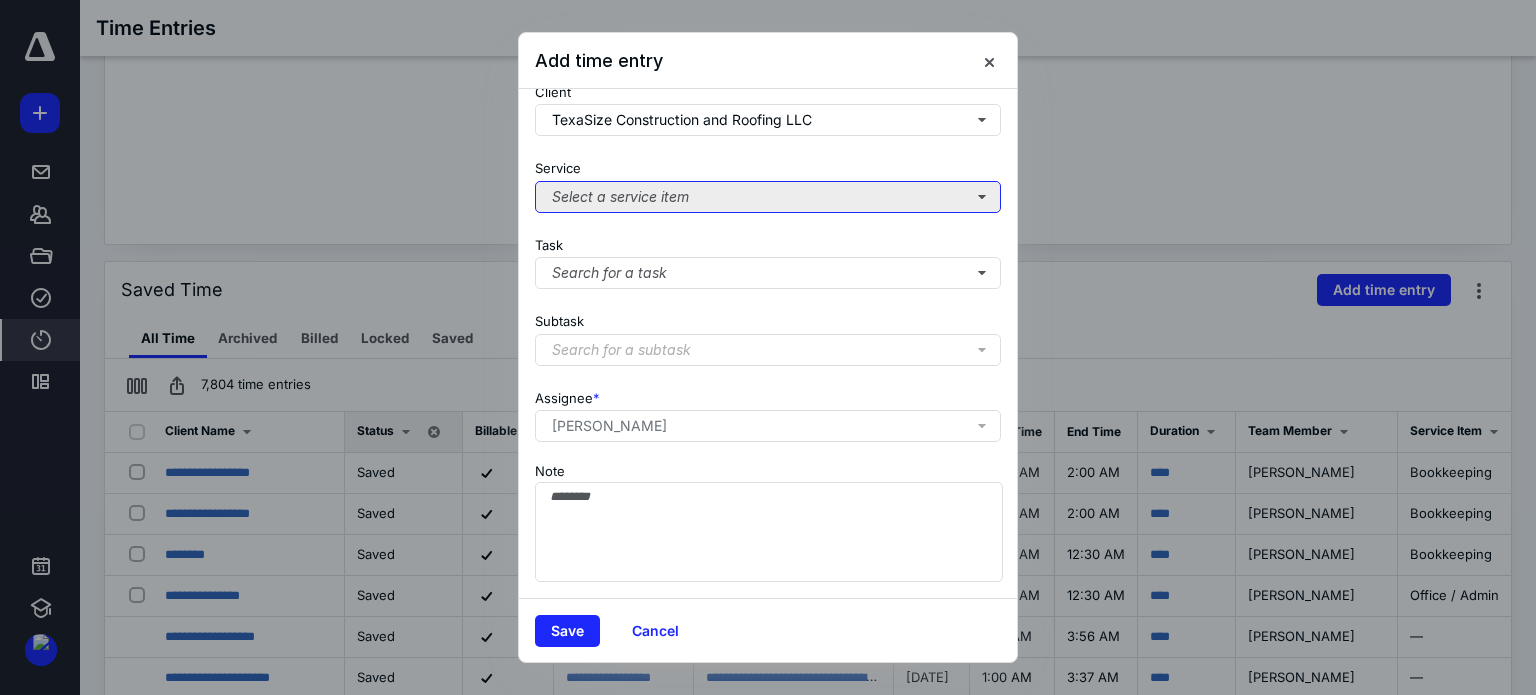 click on "Select a service item" at bounding box center (768, 197) 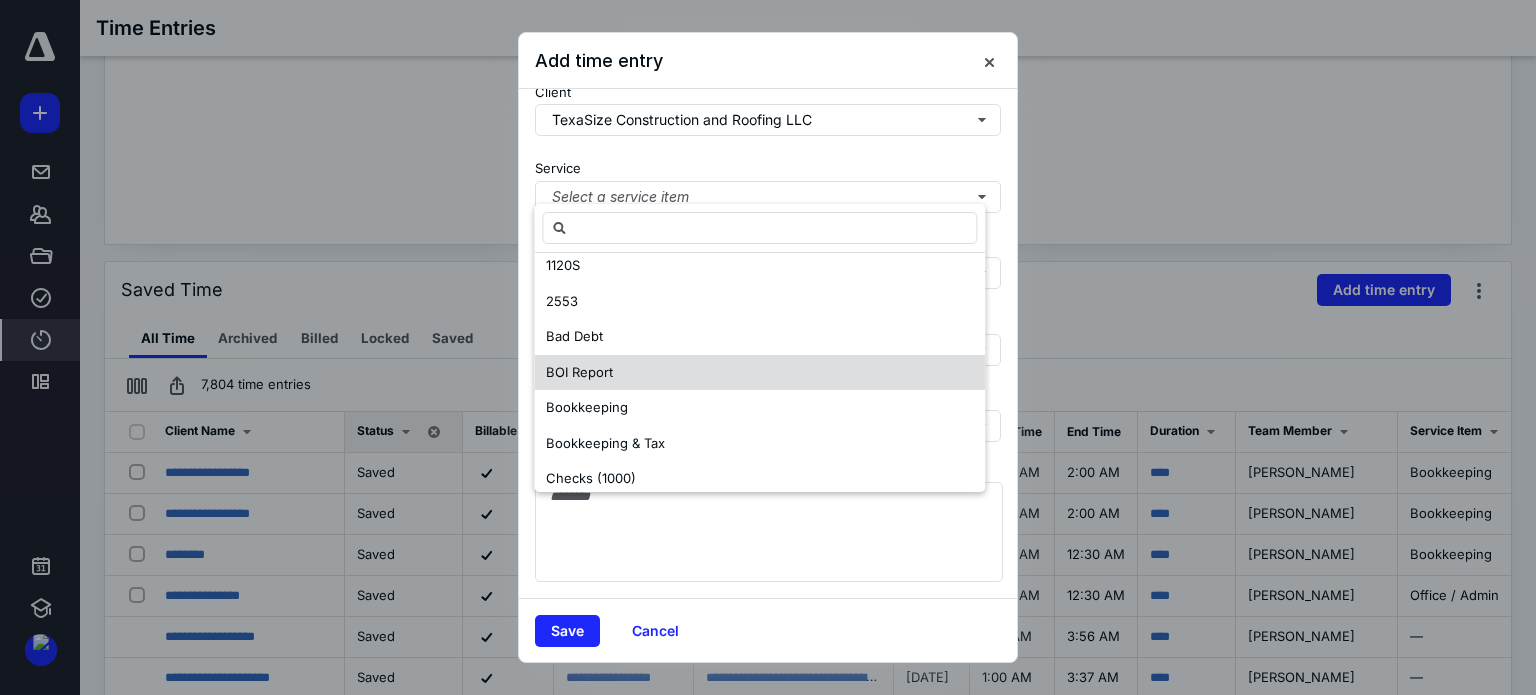 scroll, scrollTop: 200, scrollLeft: 0, axis: vertical 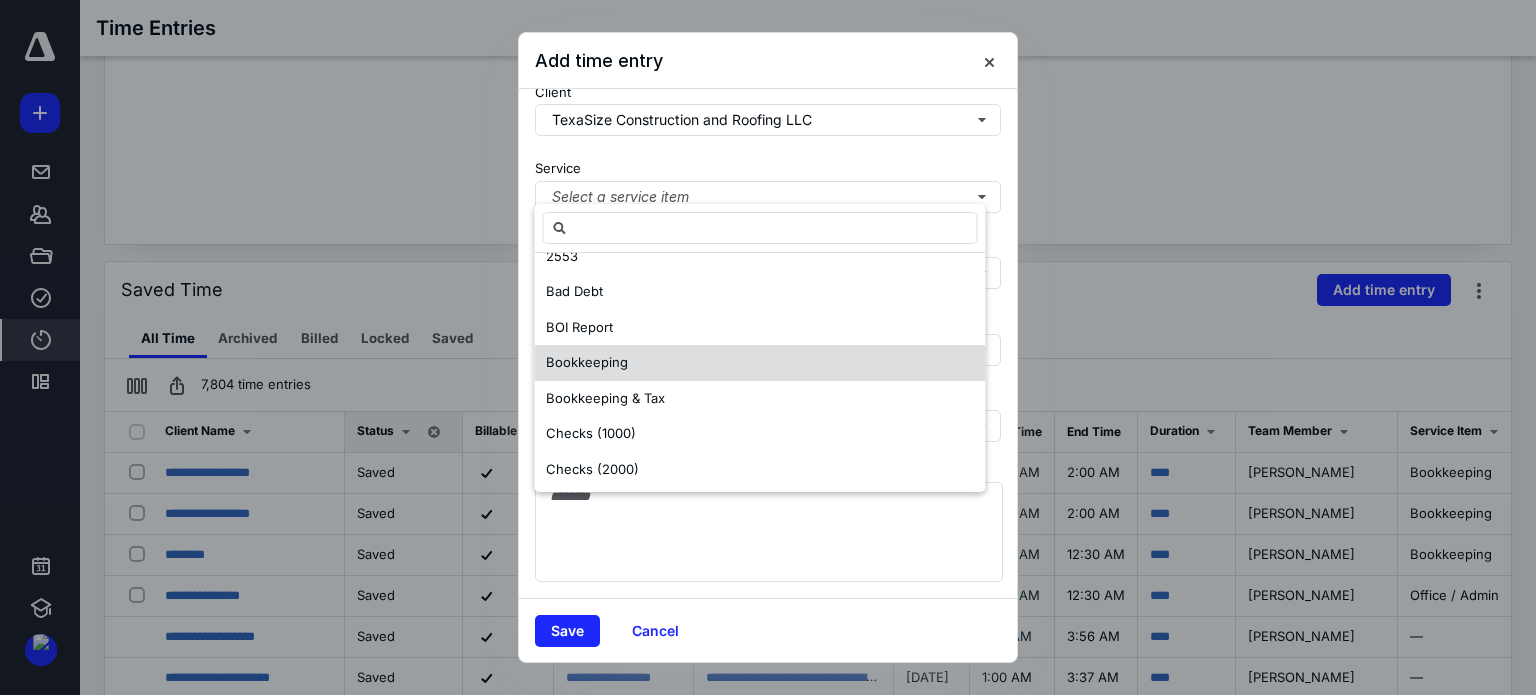 click on "Bookkeeping" at bounding box center [759, 363] 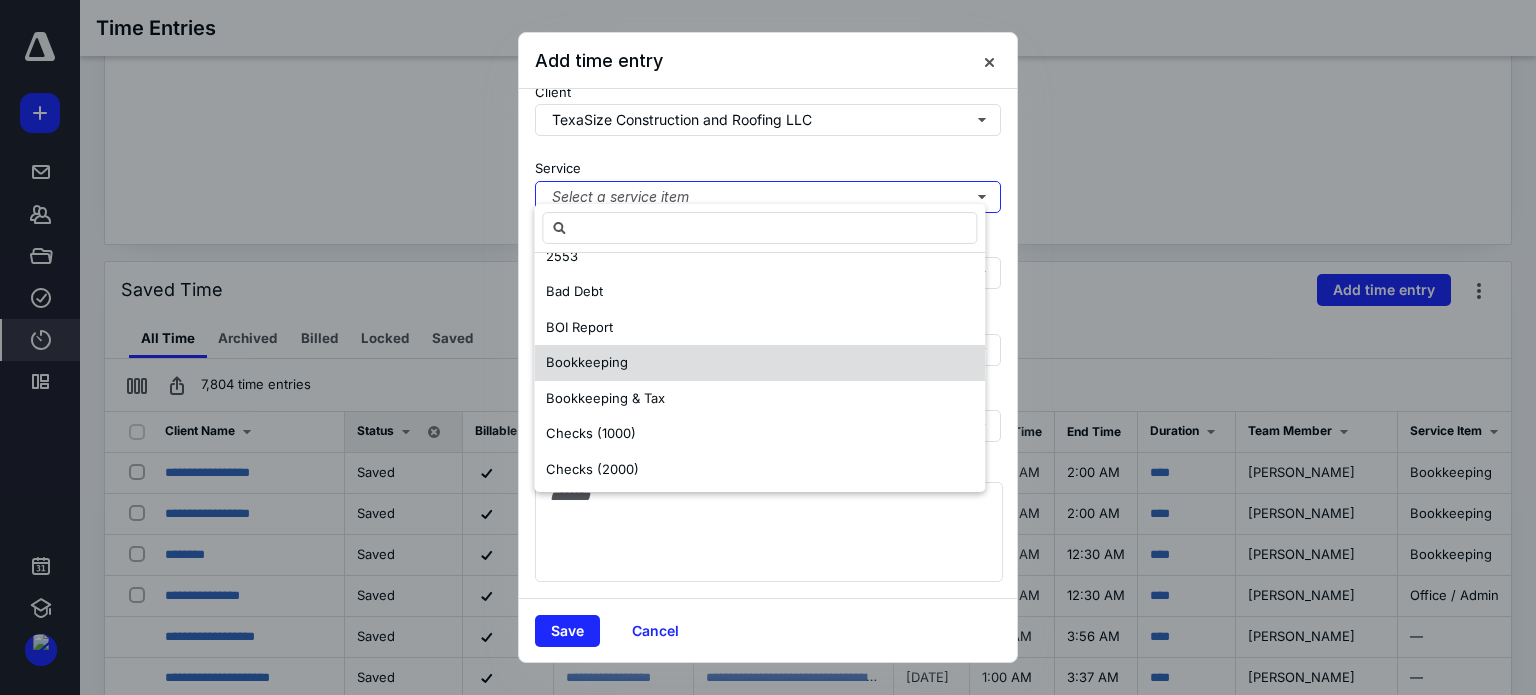 scroll, scrollTop: 0, scrollLeft: 0, axis: both 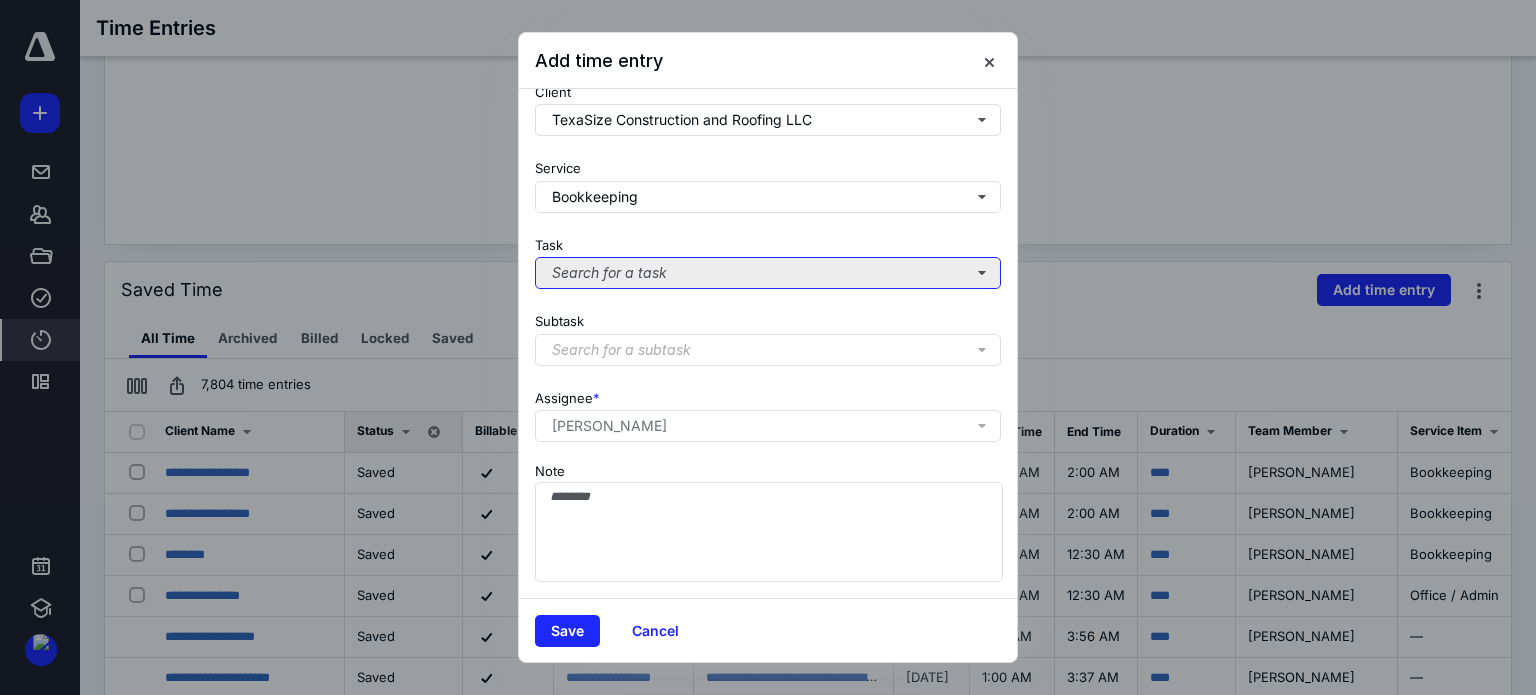 click on "Search for a task" at bounding box center [768, 273] 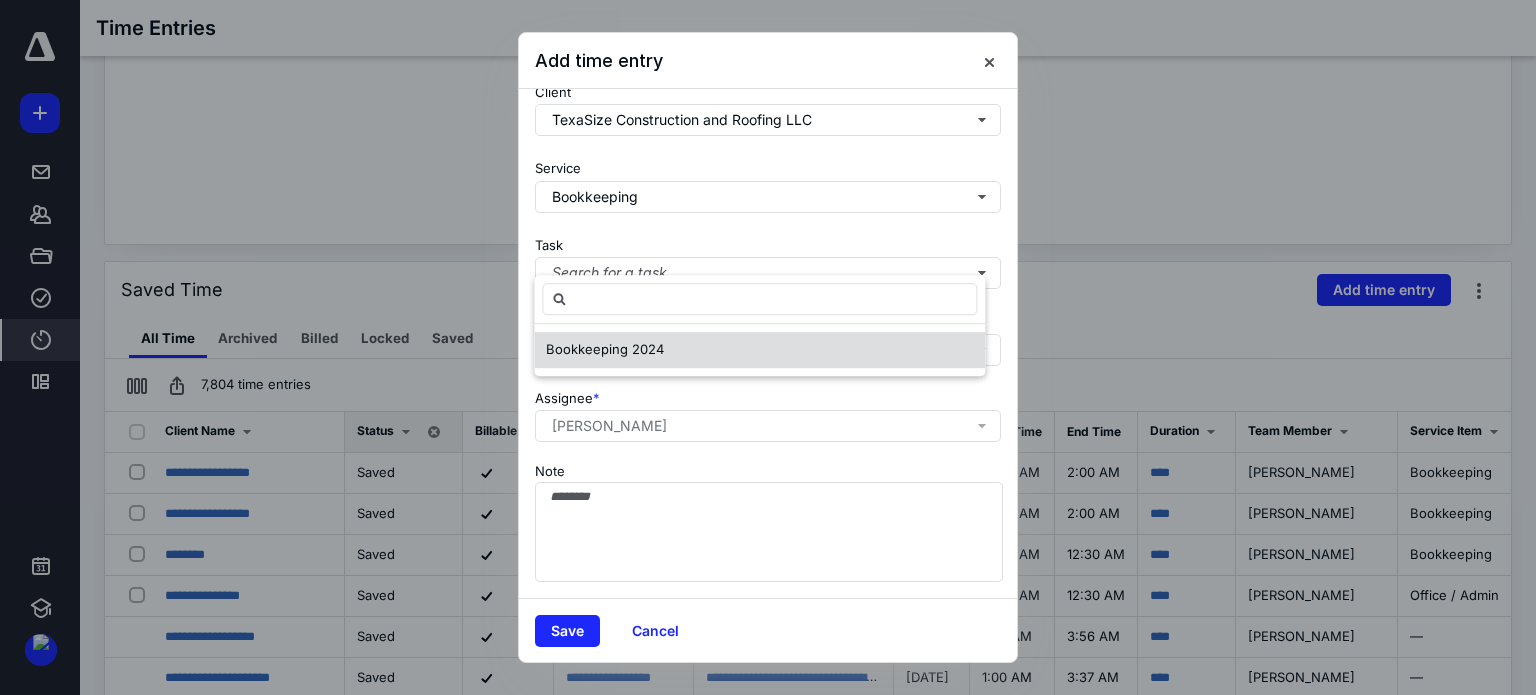 click on "Bookkeeping 2024" at bounding box center (605, 350) 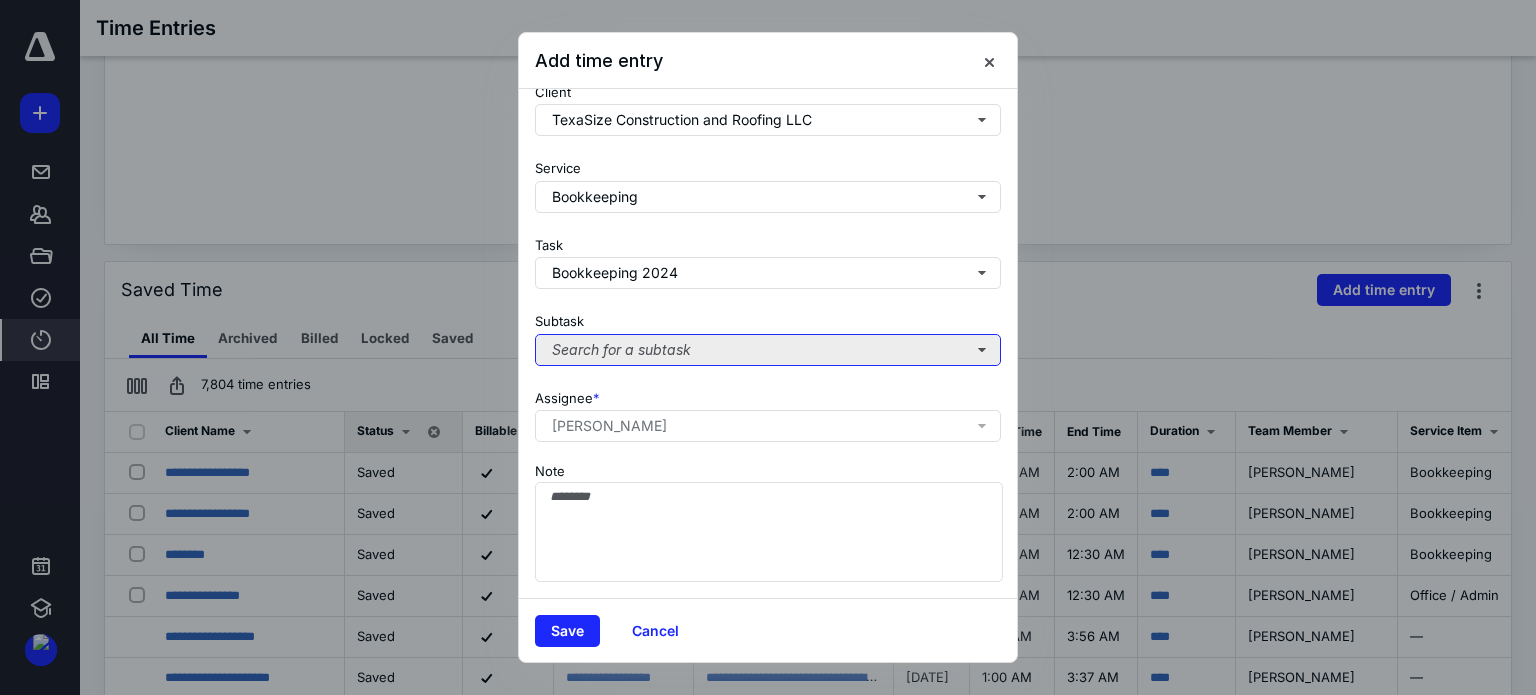 click on "Search for a subtask" at bounding box center [768, 350] 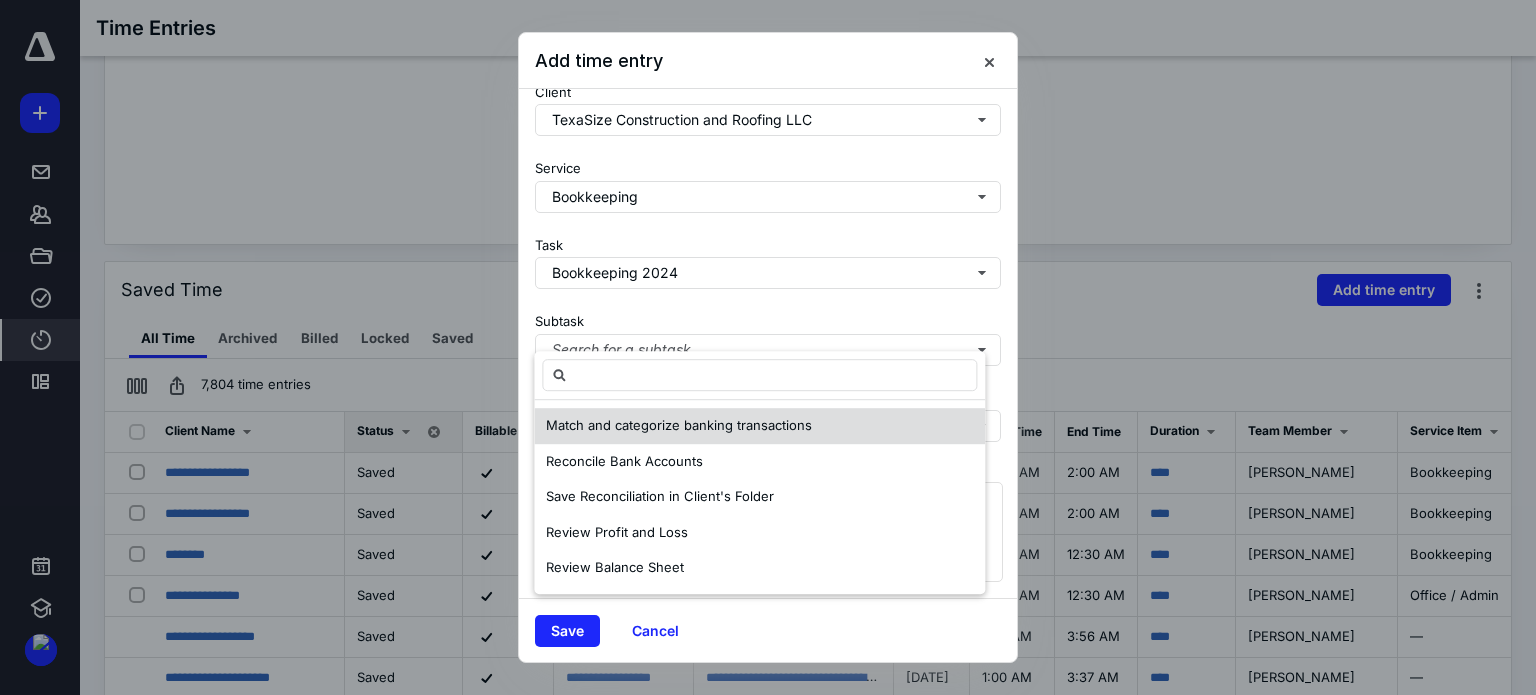 click on "Match and categorize banking transactions" at bounding box center [679, 425] 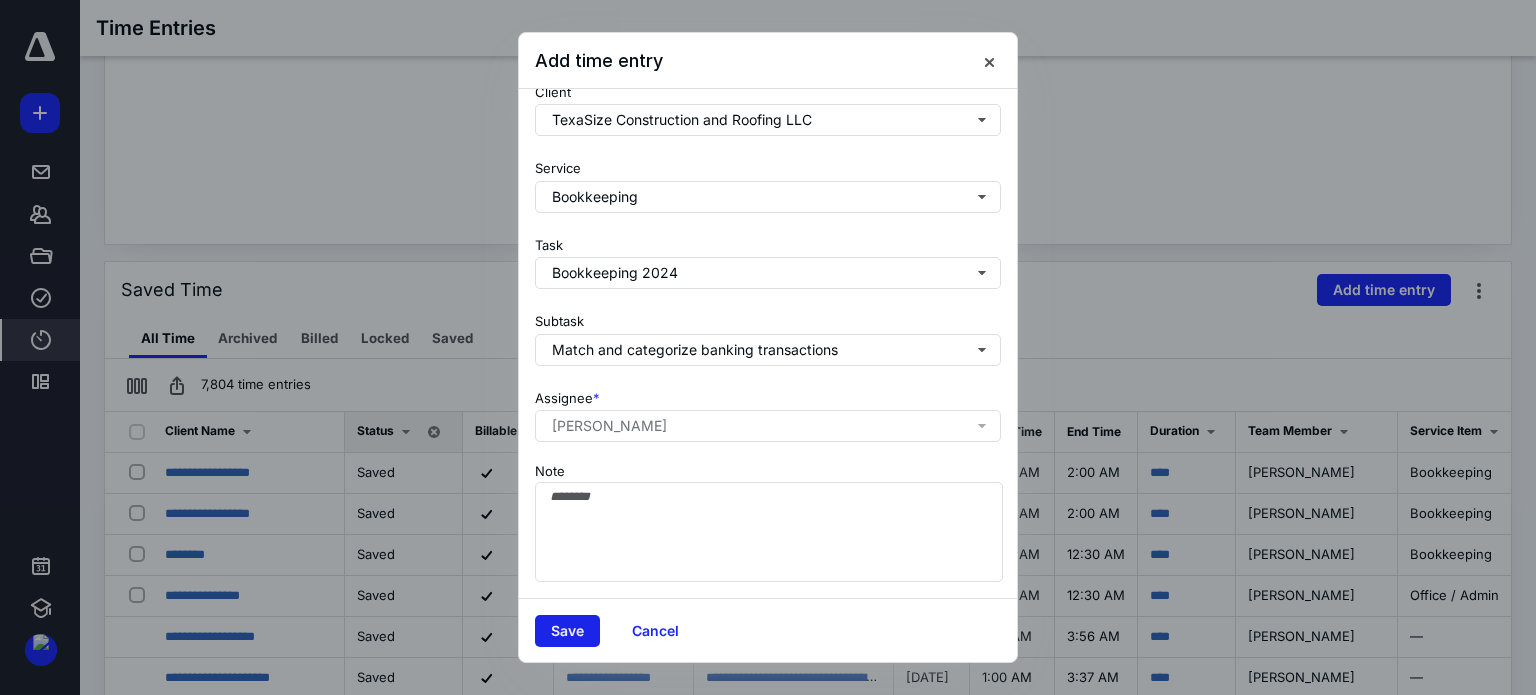 click on "Save" at bounding box center [567, 631] 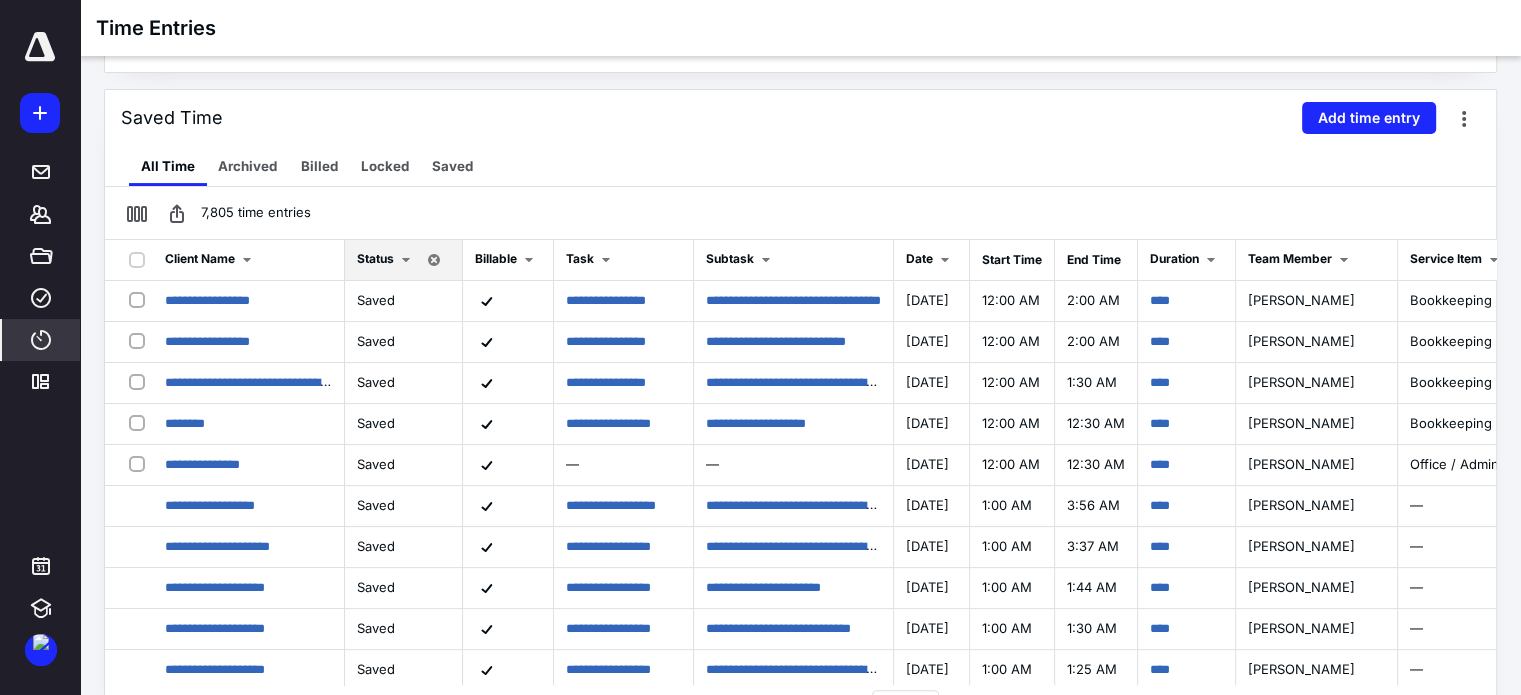 scroll, scrollTop: 440, scrollLeft: 0, axis: vertical 